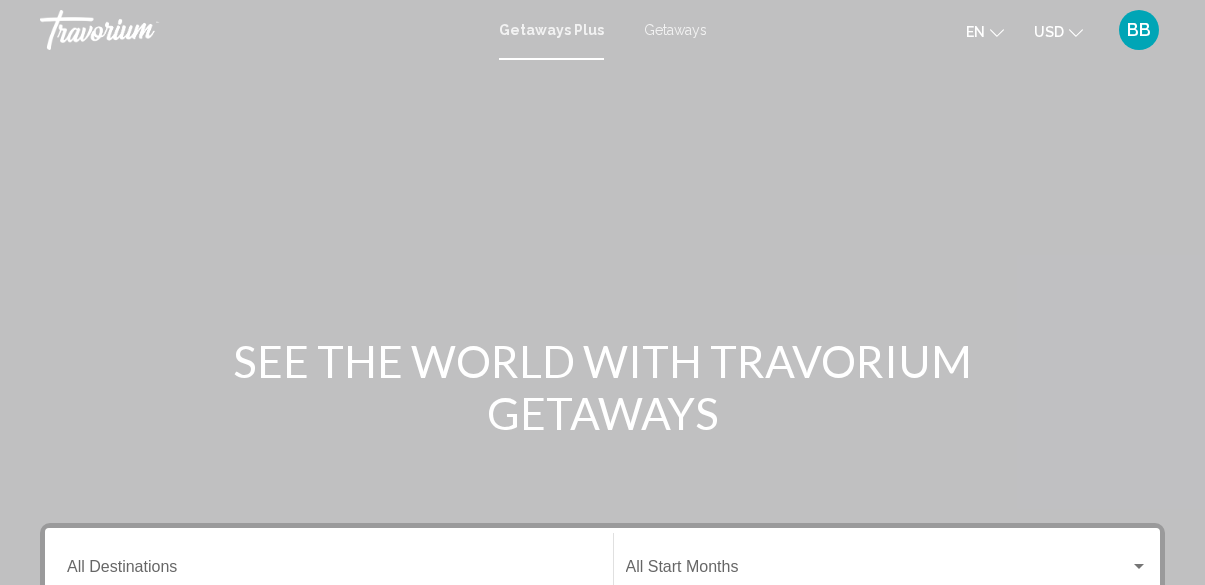click on "Destination All Destinations" at bounding box center (329, 571) 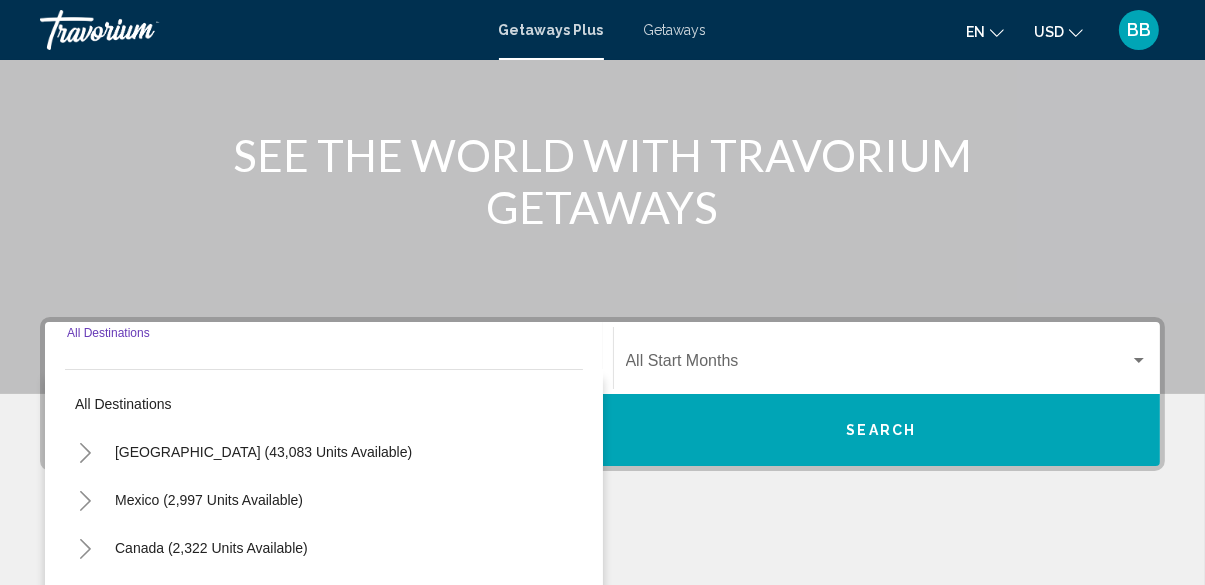 scroll, scrollTop: 440, scrollLeft: 0, axis: vertical 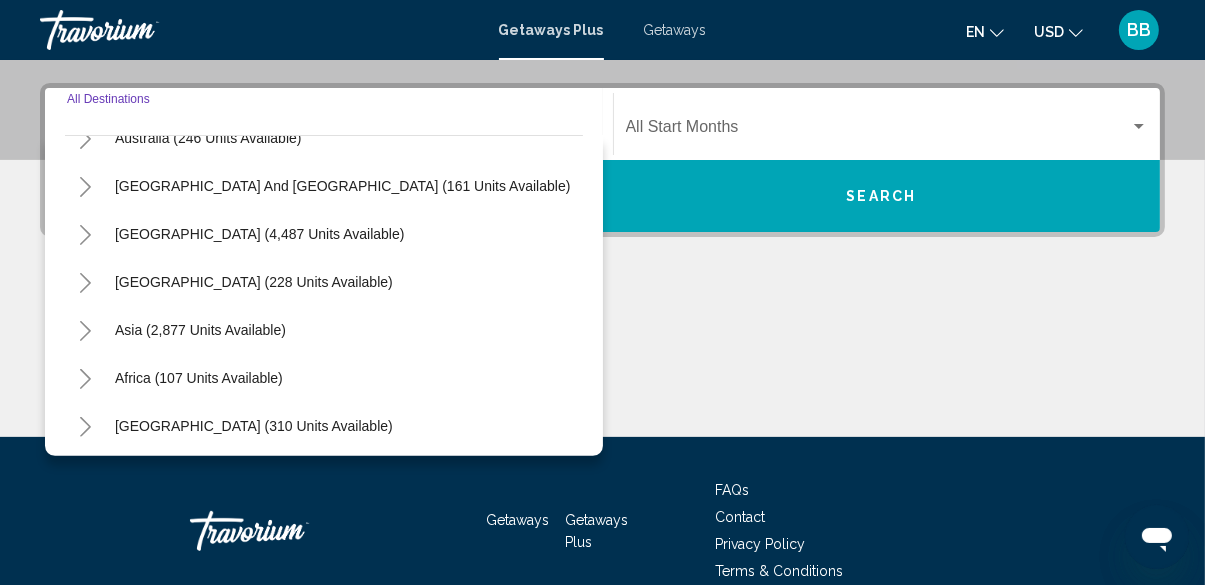 click 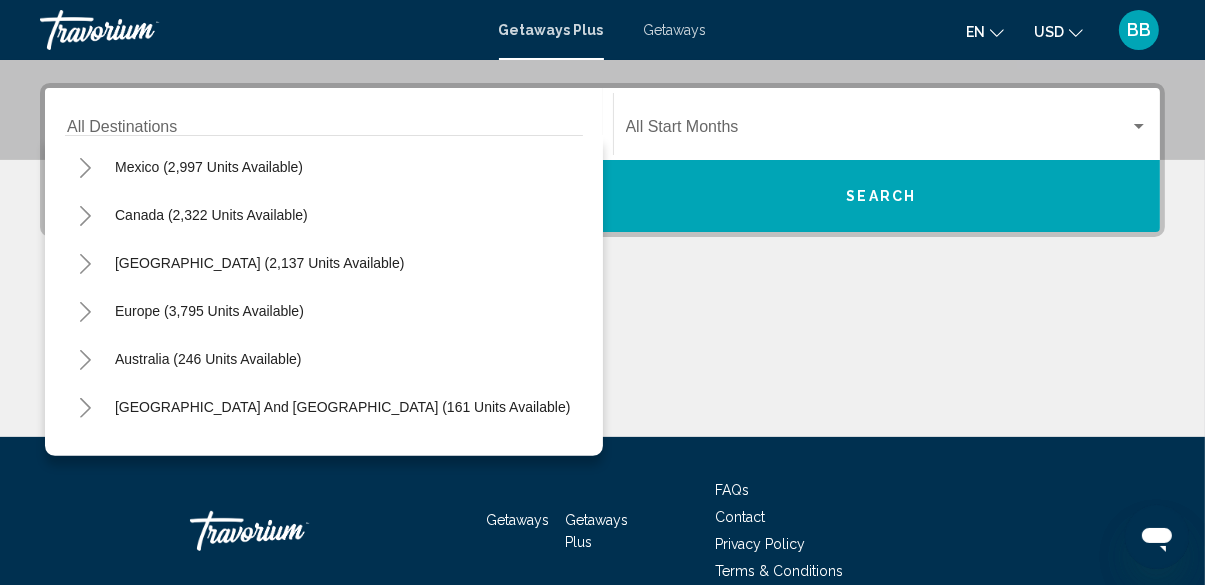 scroll, scrollTop: 0, scrollLeft: 0, axis: both 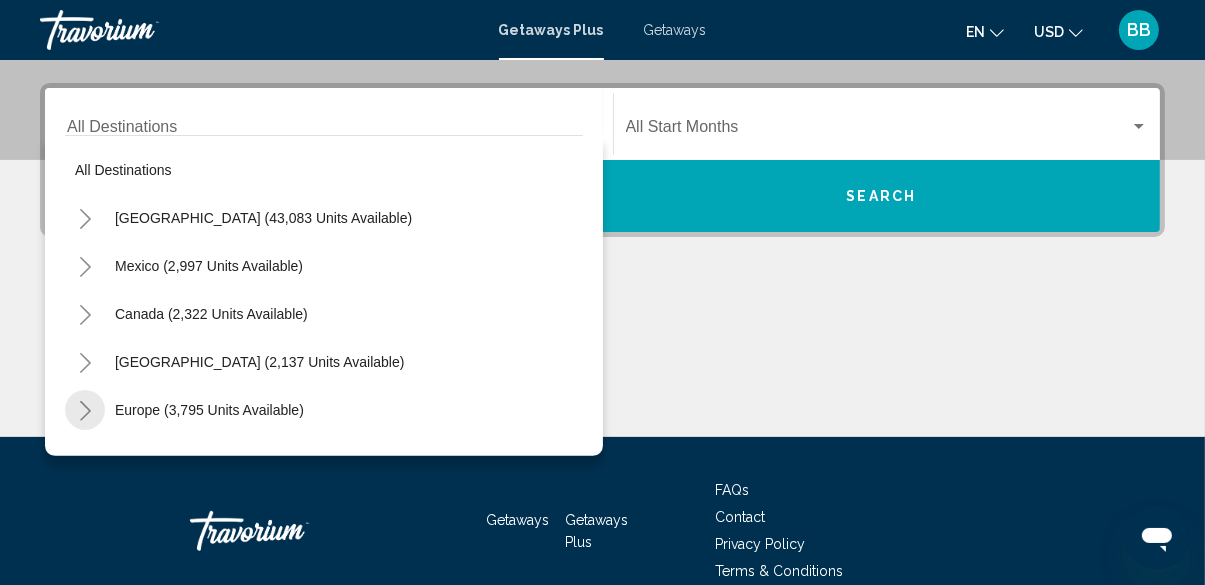 click 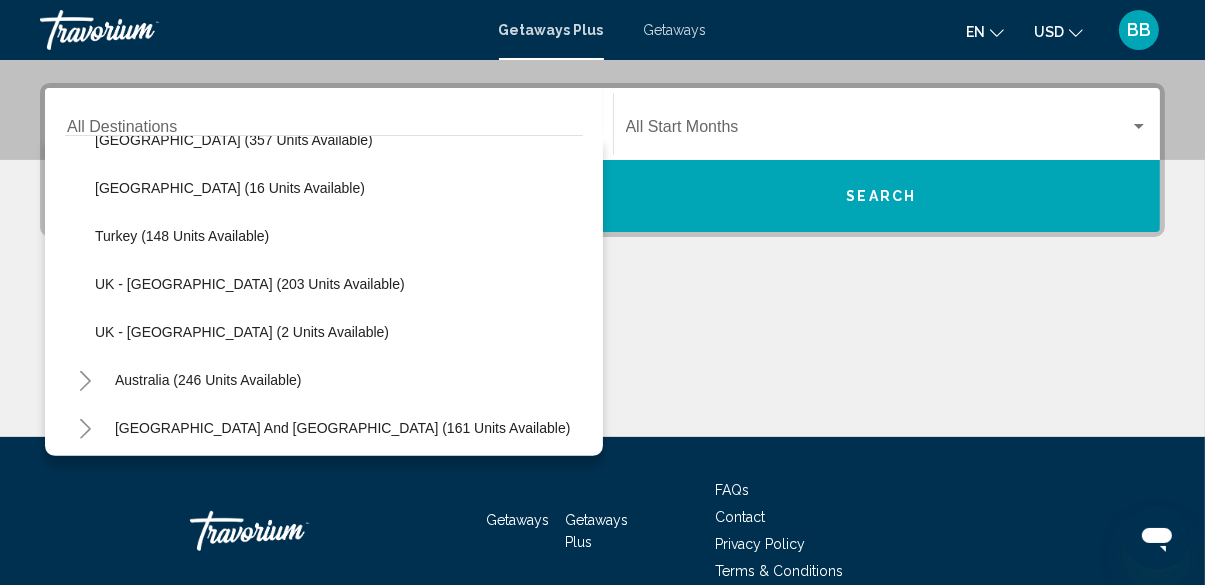 scroll, scrollTop: 848, scrollLeft: 0, axis: vertical 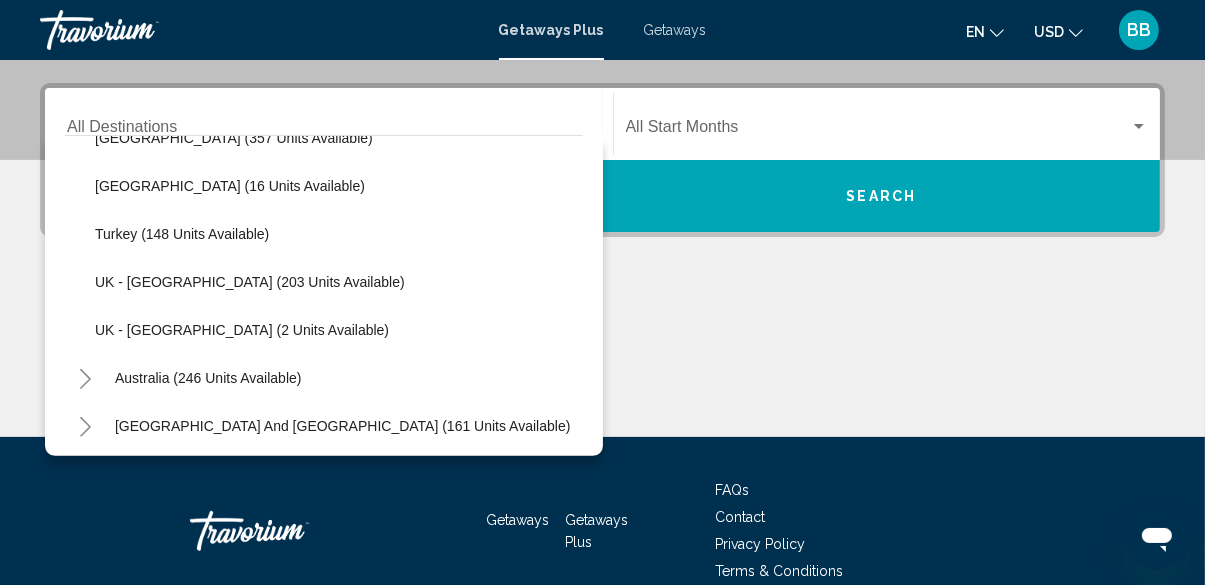click on "Turkey (148 units available)" 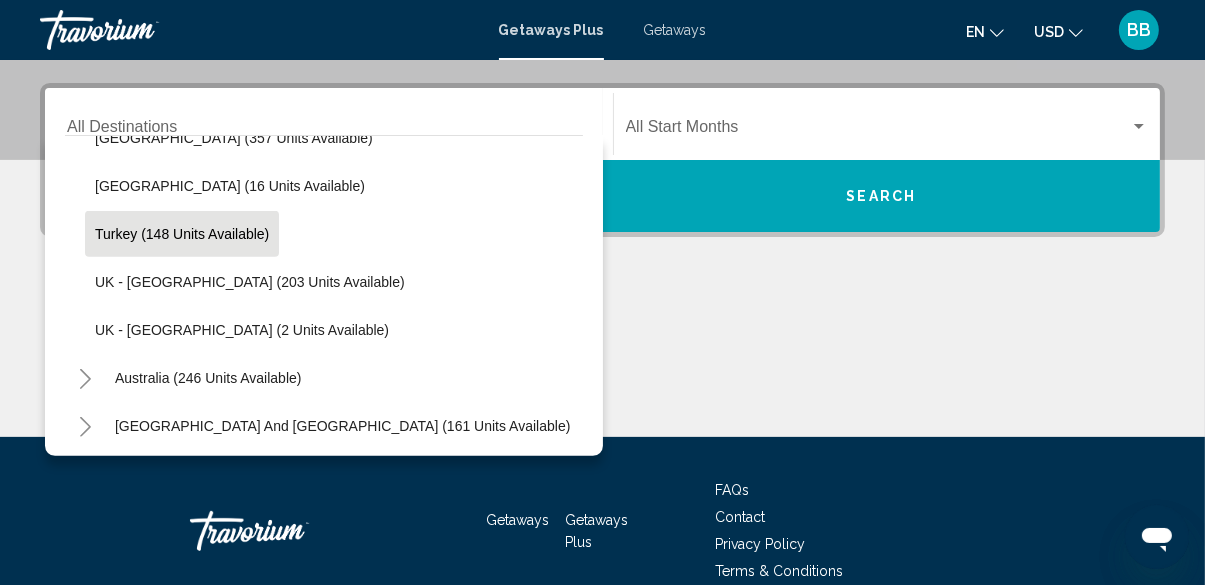click on "Turkey (148 units available)" 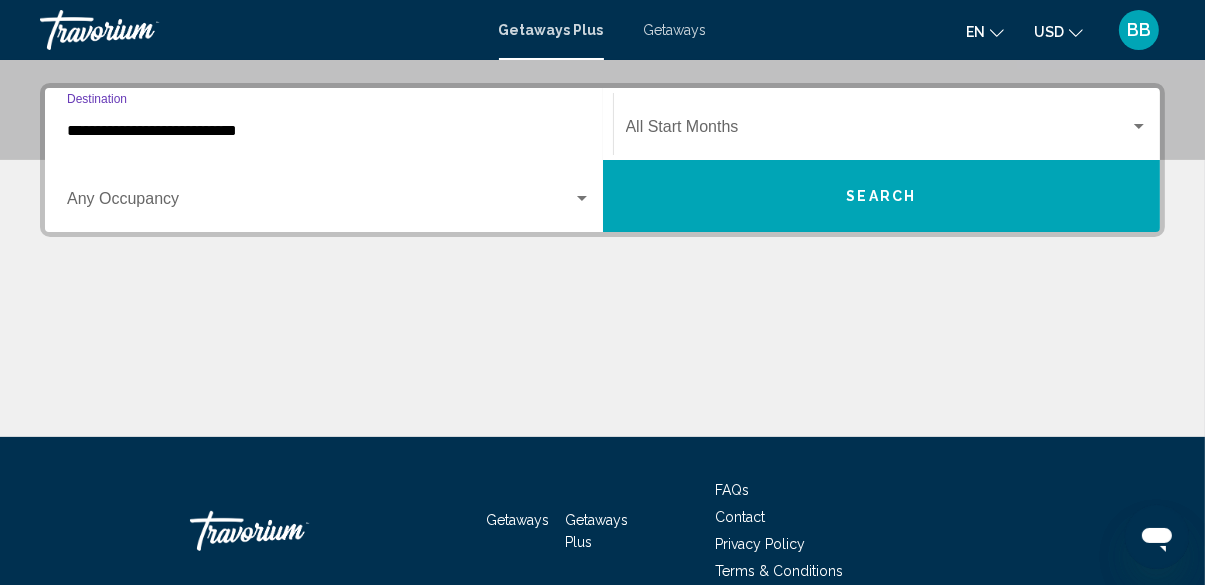 click on "Search" at bounding box center (882, 196) 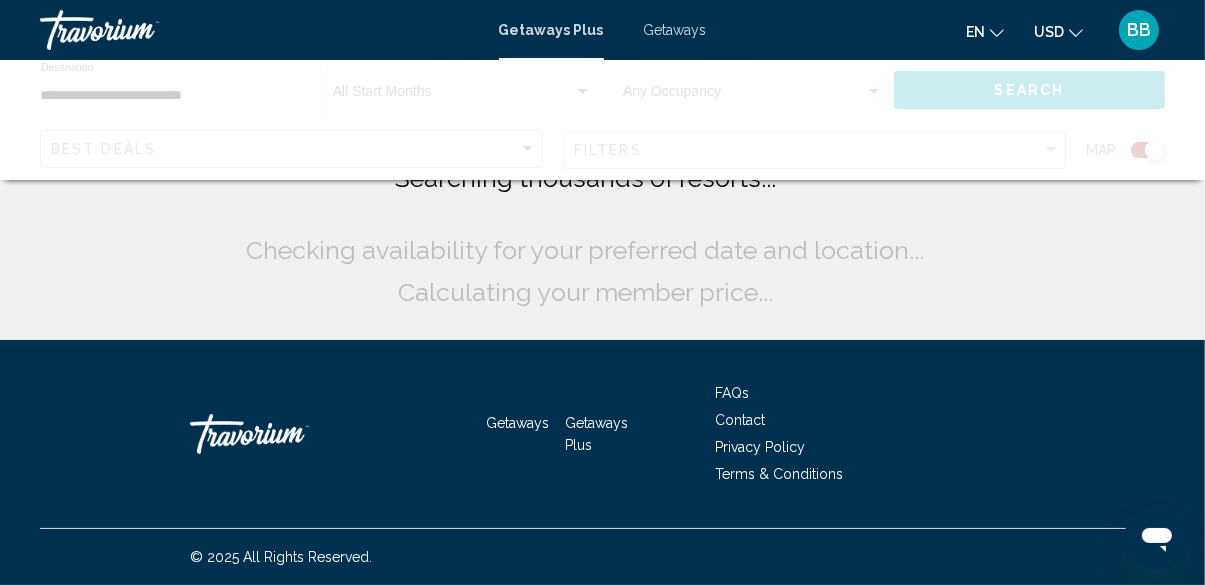 scroll, scrollTop: 0, scrollLeft: 0, axis: both 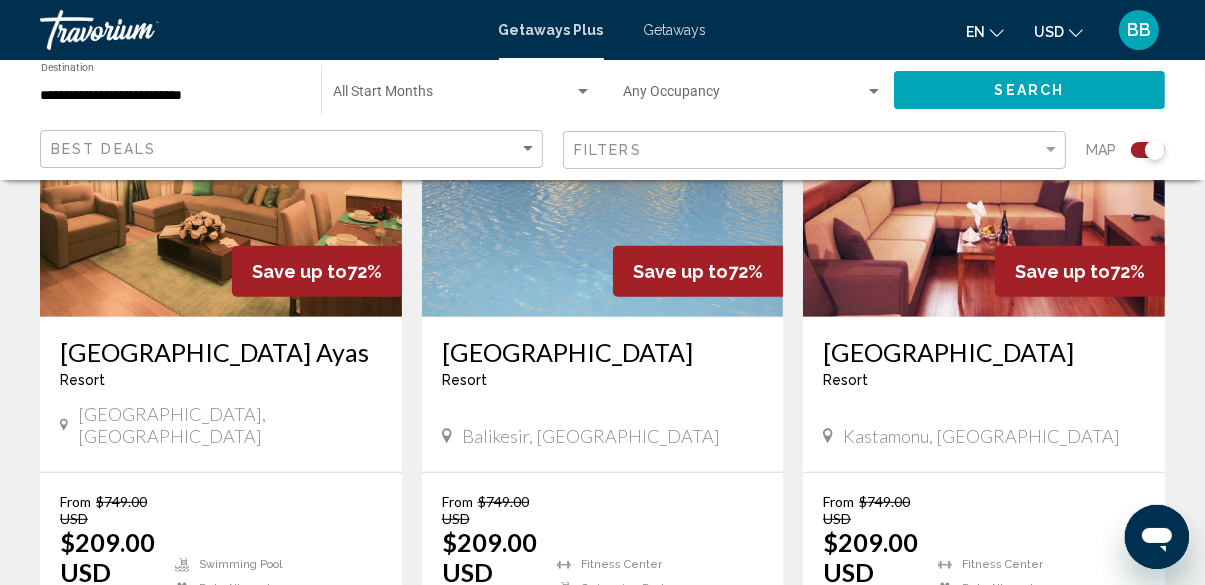 click on "21 units" at bounding box center (361, 649) 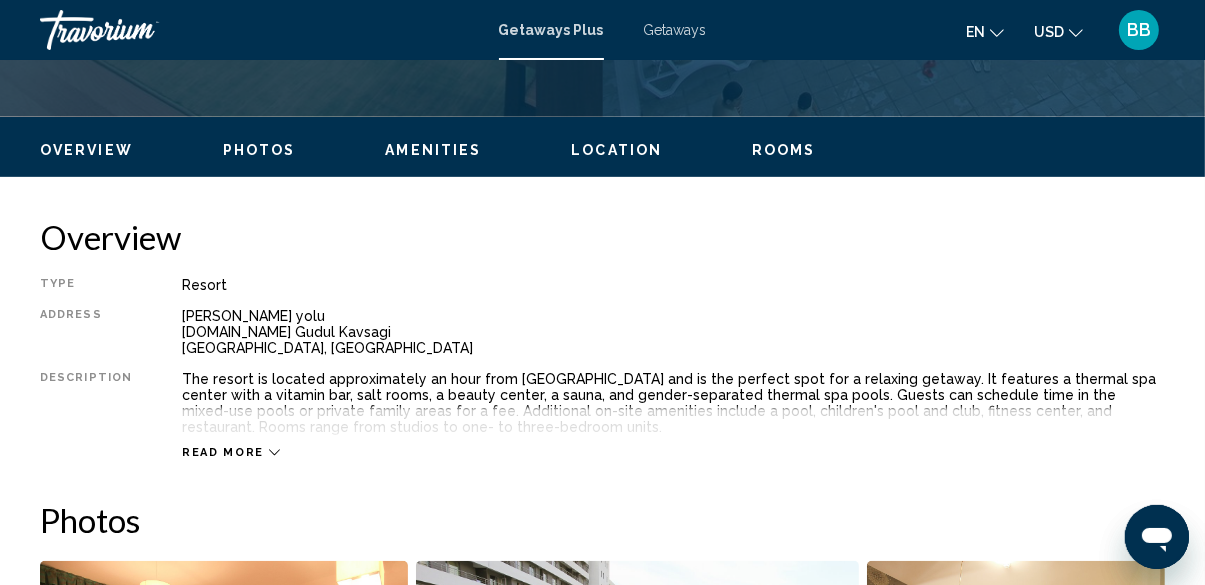 scroll, scrollTop: 193, scrollLeft: 0, axis: vertical 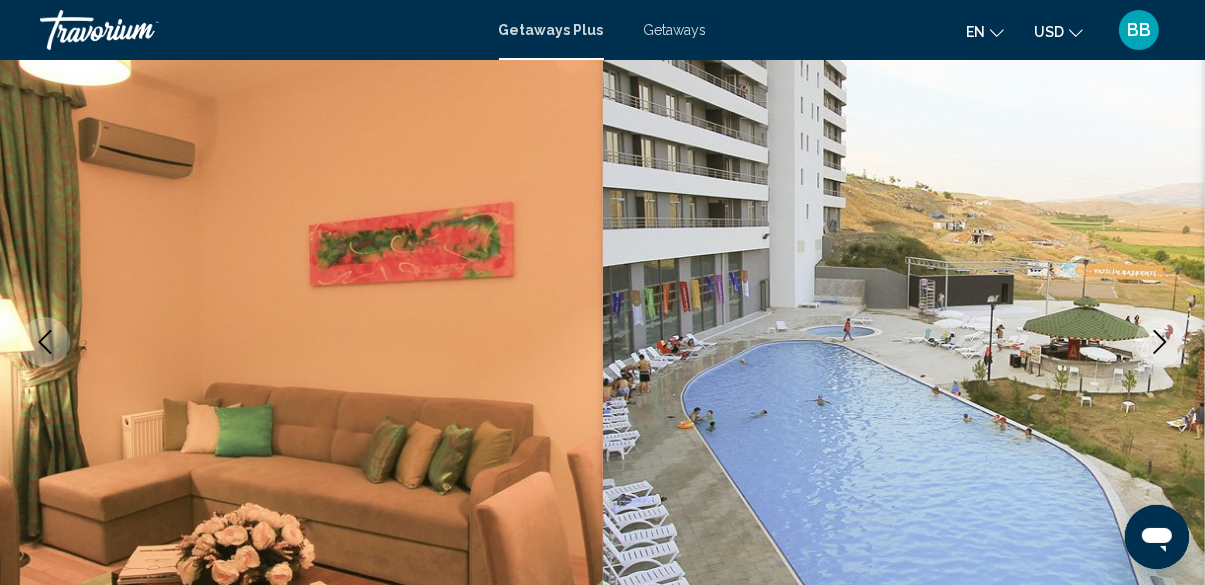 click at bounding box center (904, 342) 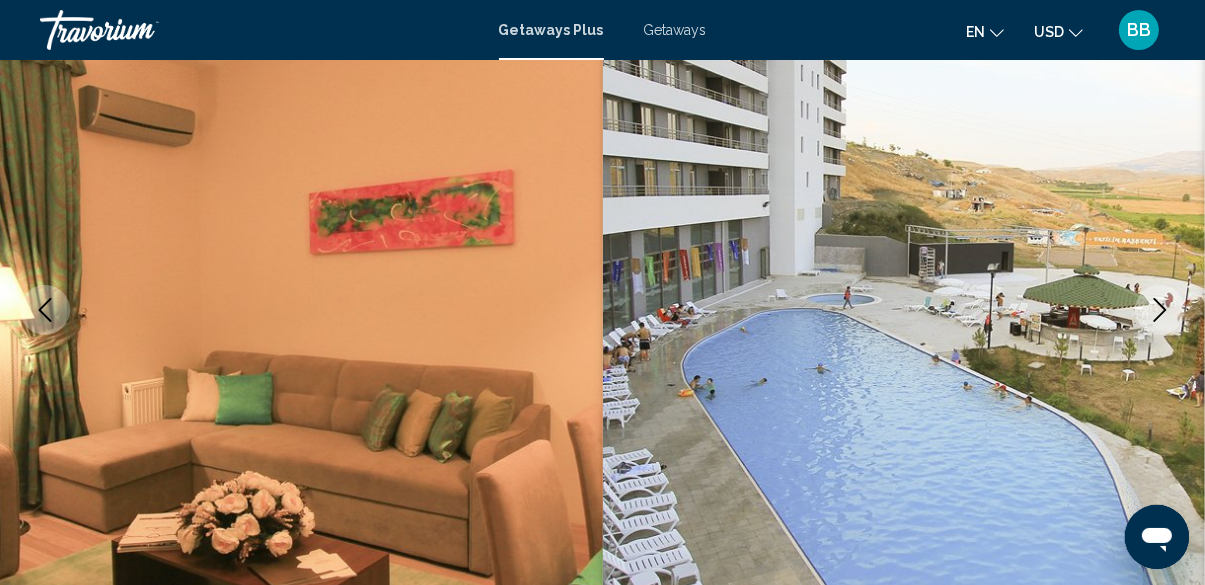 scroll, scrollTop: 243, scrollLeft: 0, axis: vertical 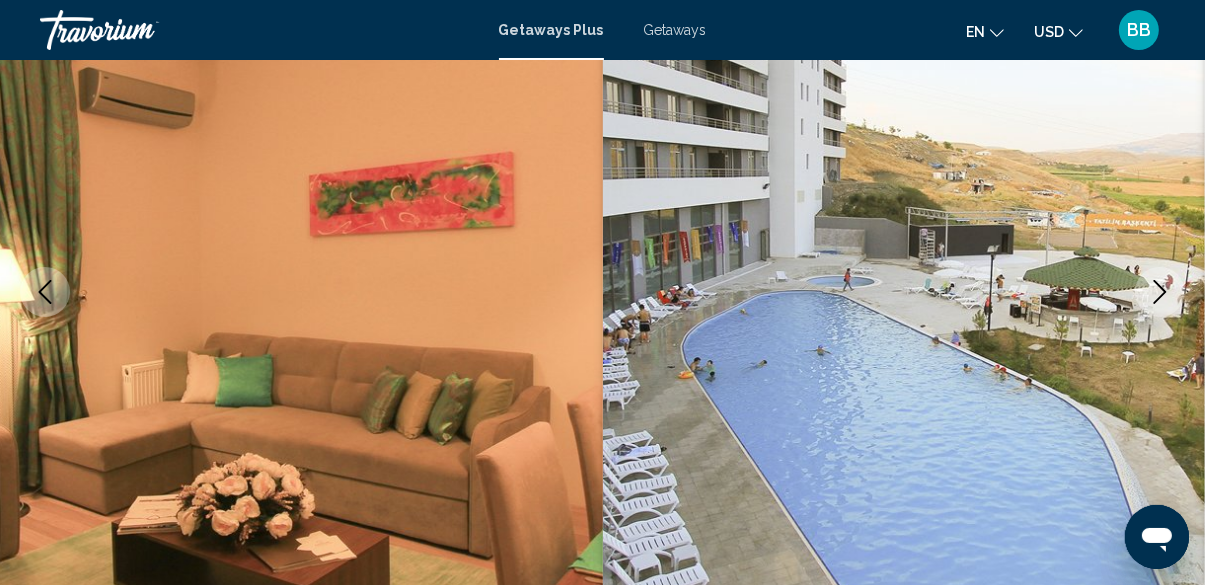 click at bounding box center [904, 292] 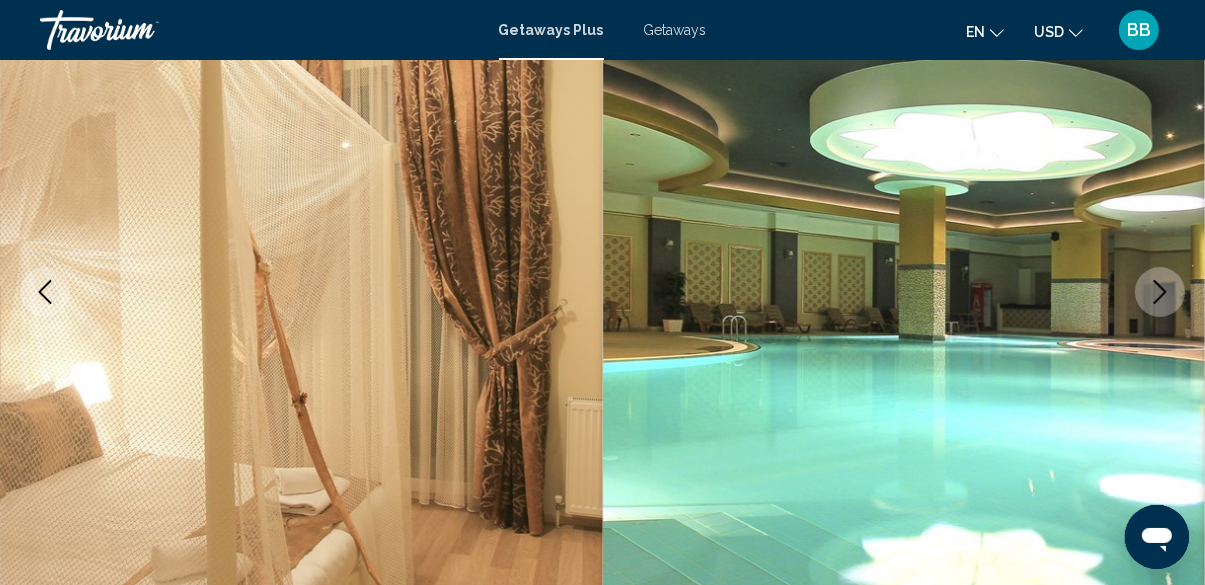 click at bounding box center [1160, 292] 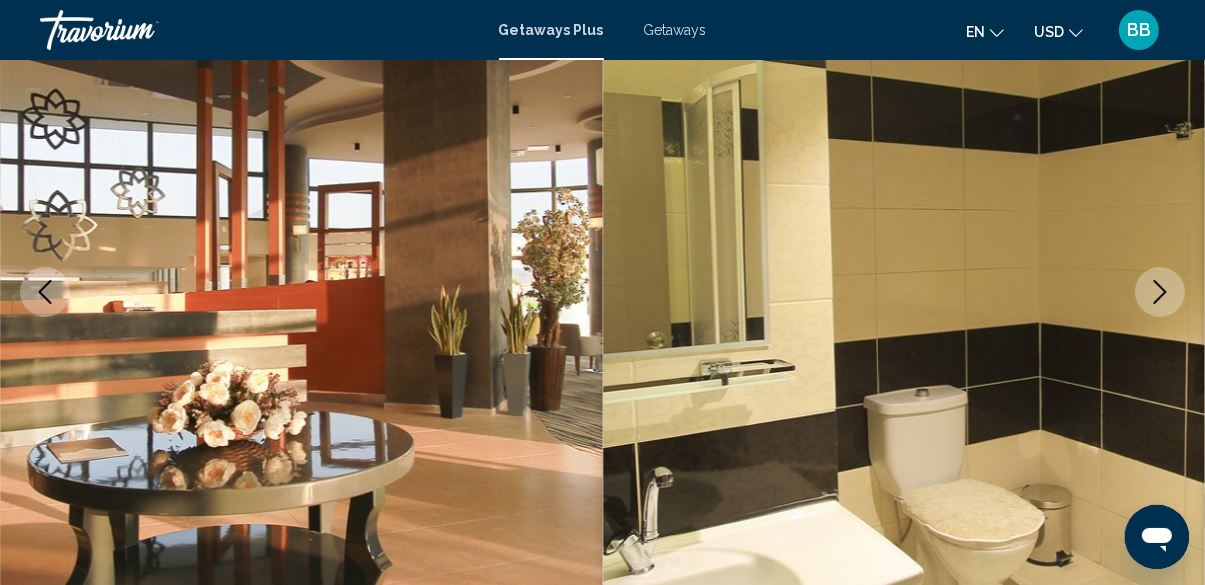 click at bounding box center [1160, 292] 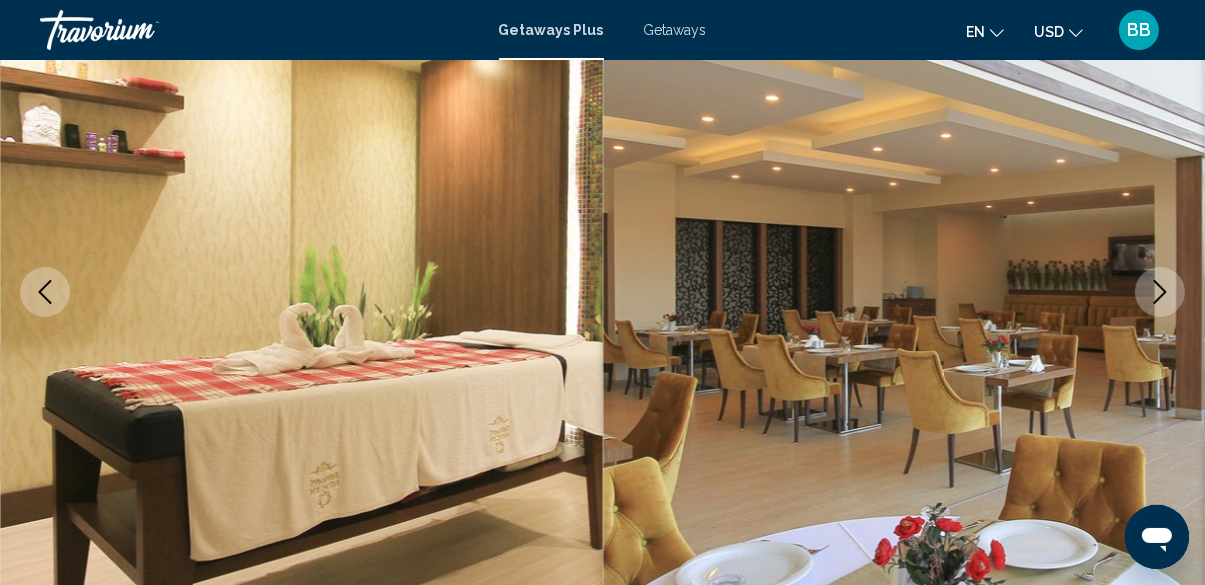 click at bounding box center [1160, 292] 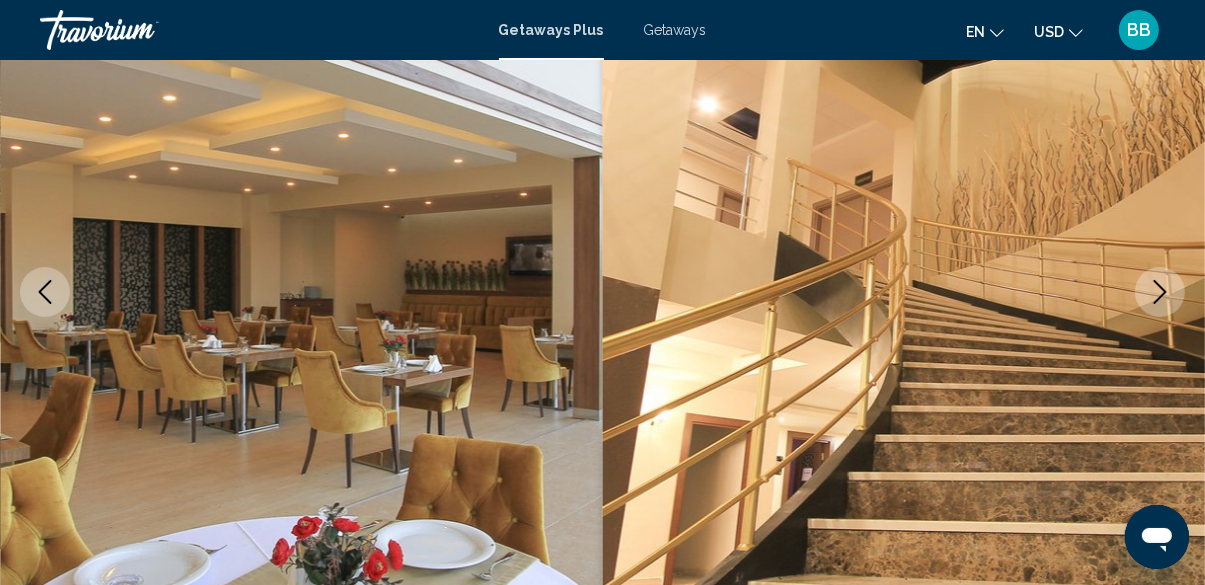 click at bounding box center (1160, 292) 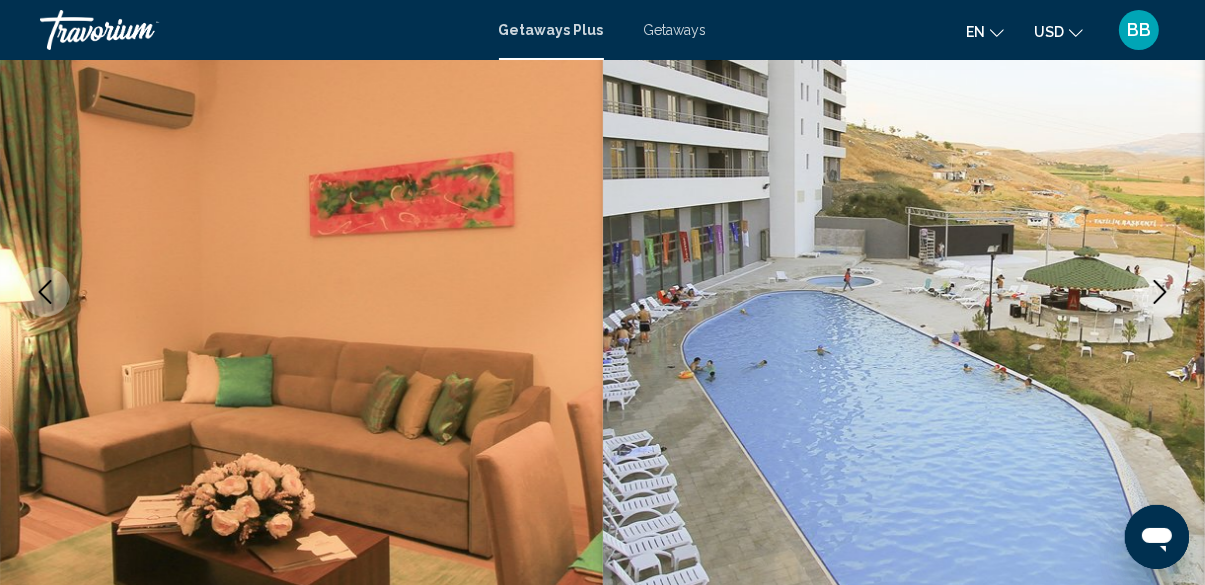 click at bounding box center [1160, 292] 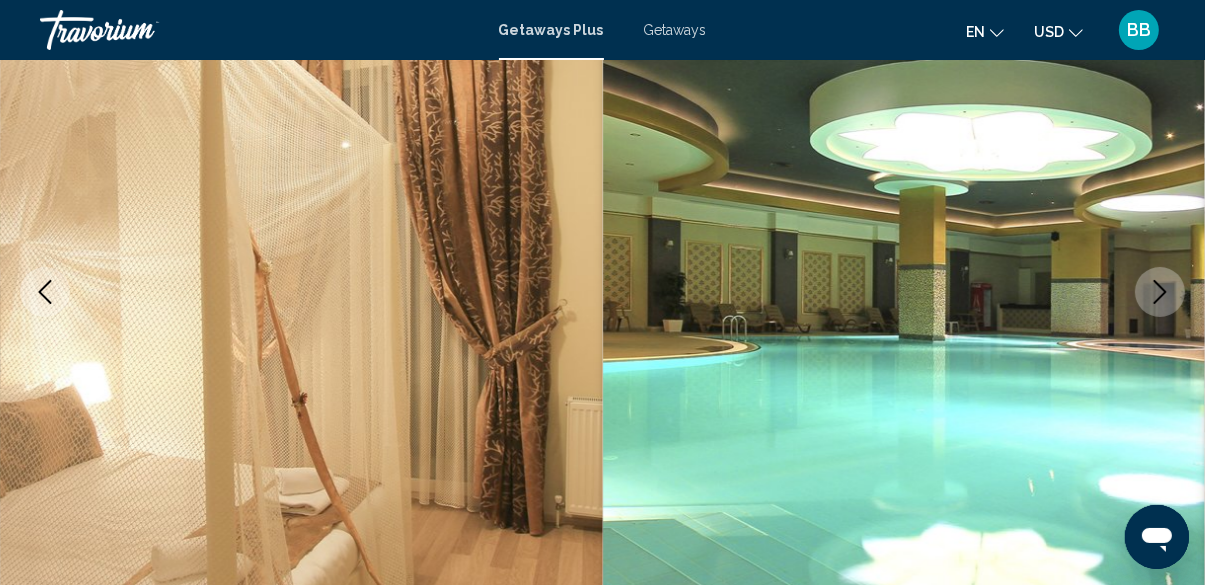 click at bounding box center [1160, 292] 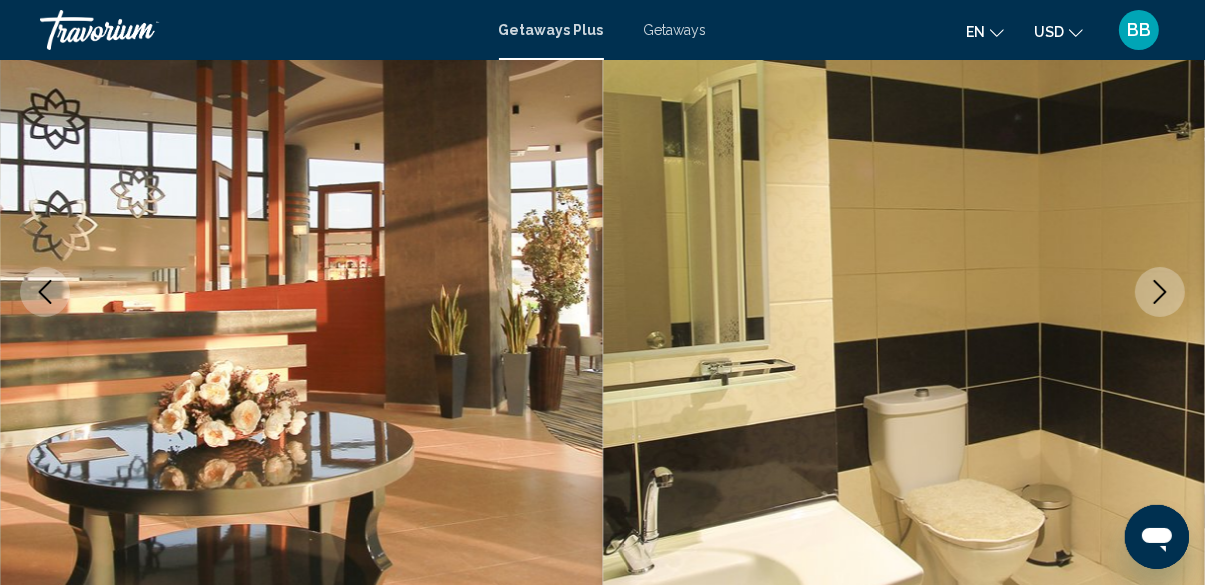 click at bounding box center [904, 292] 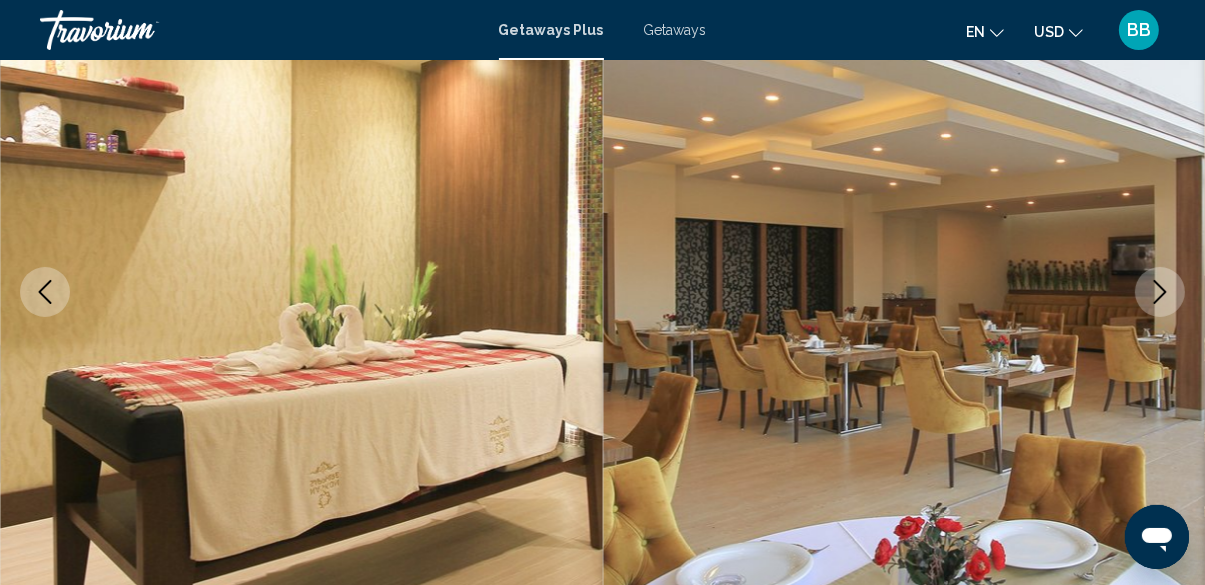 click at bounding box center [904, 292] 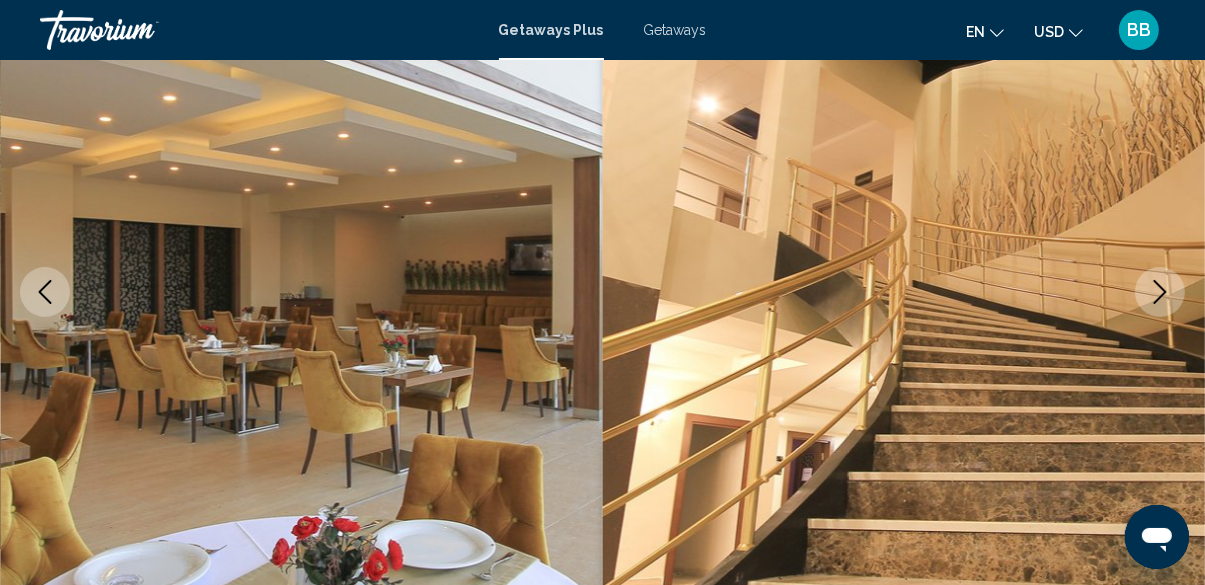 click at bounding box center (1160, 292) 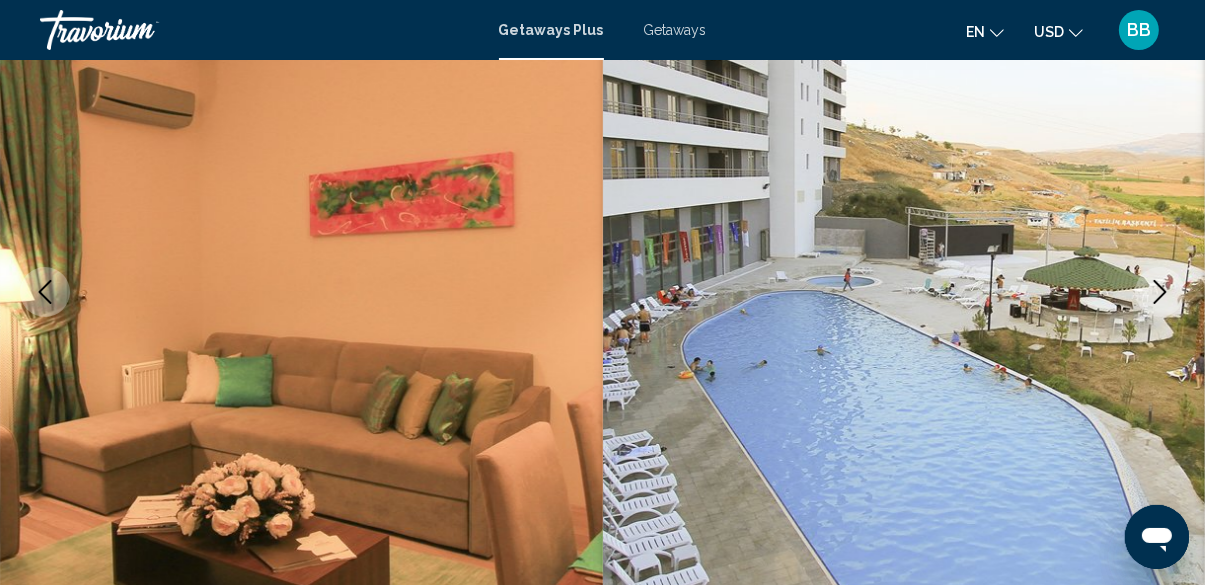 click at bounding box center [1160, 292] 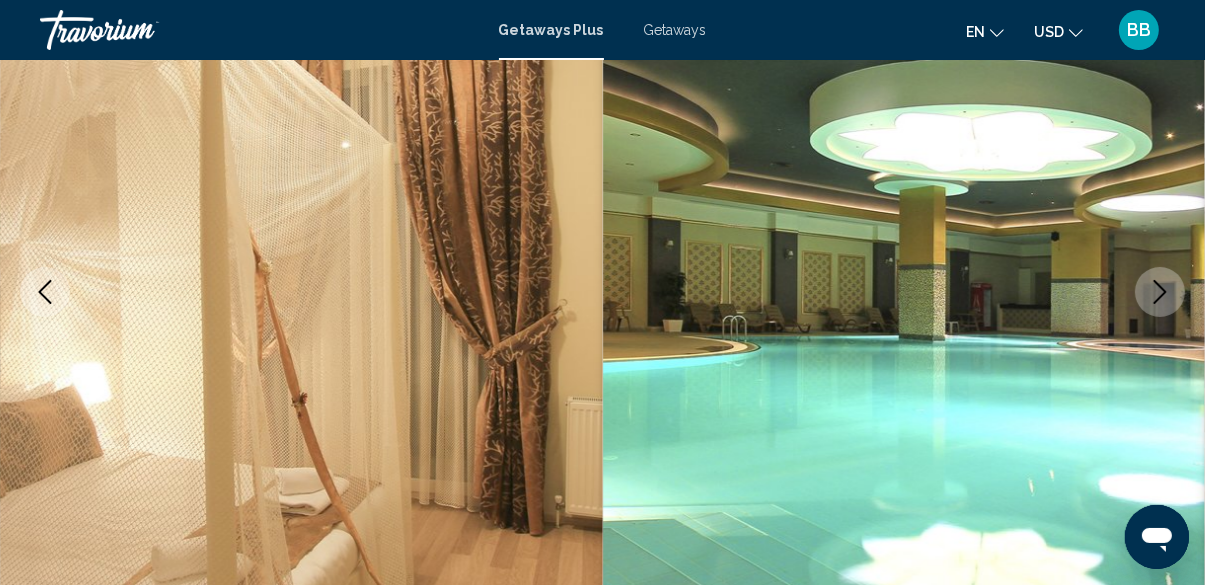 click at bounding box center (1160, 292) 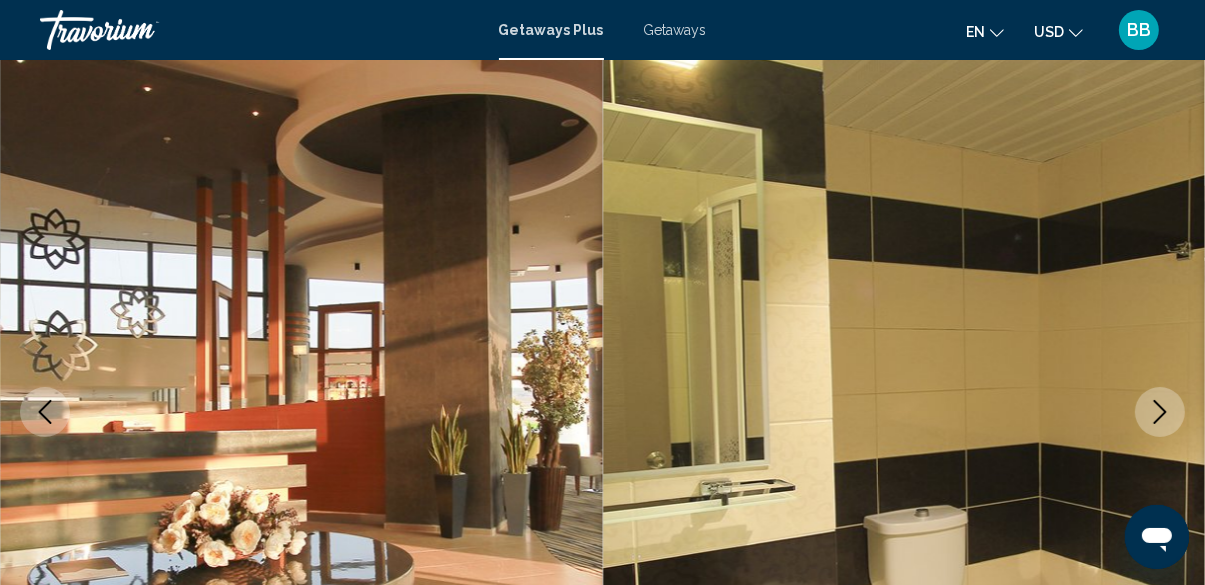scroll, scrollTop: 124, scrollLeft: 0, axis: vertical 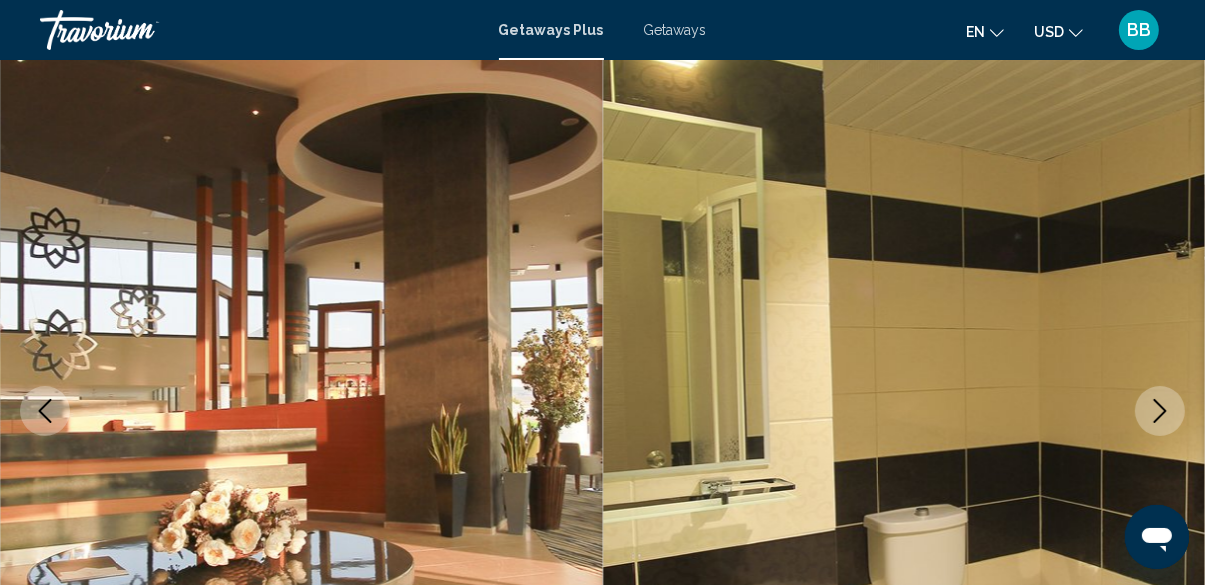 click 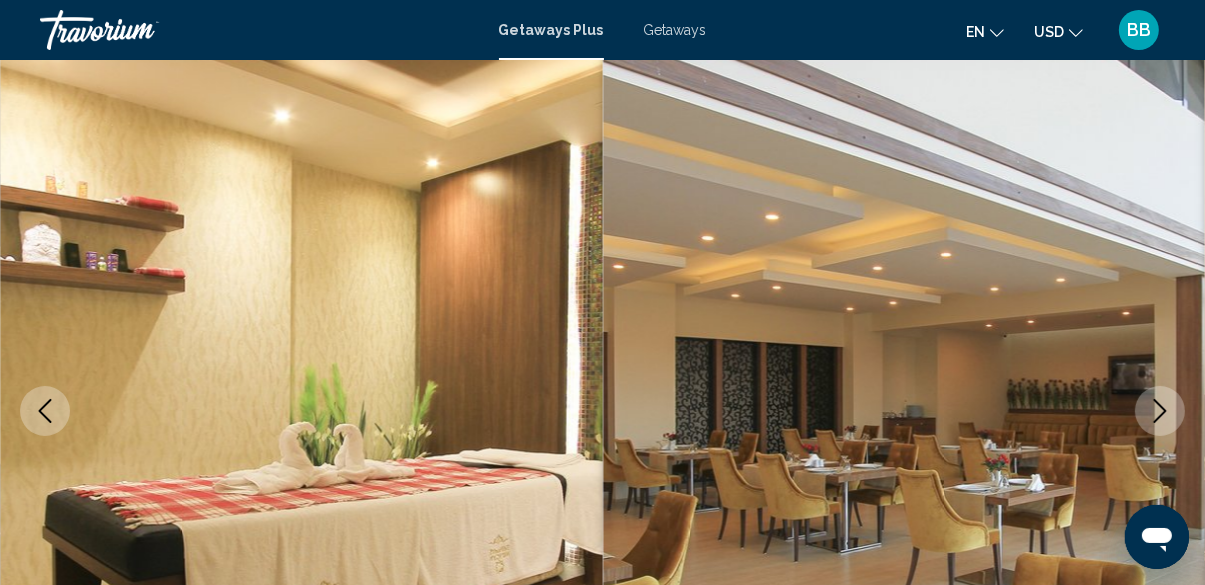 click 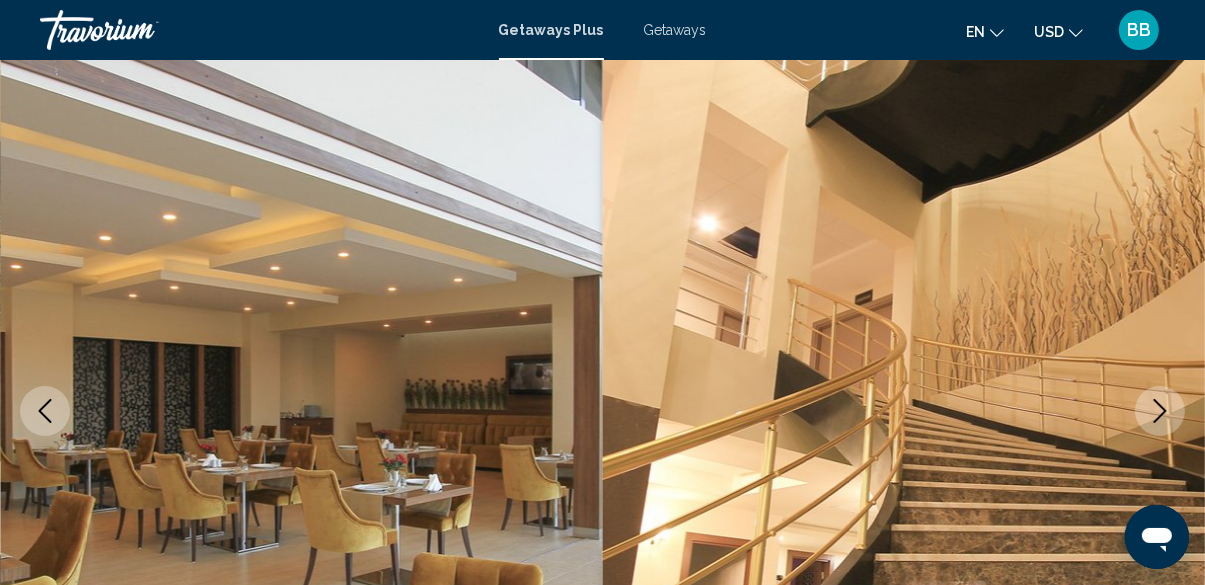 click 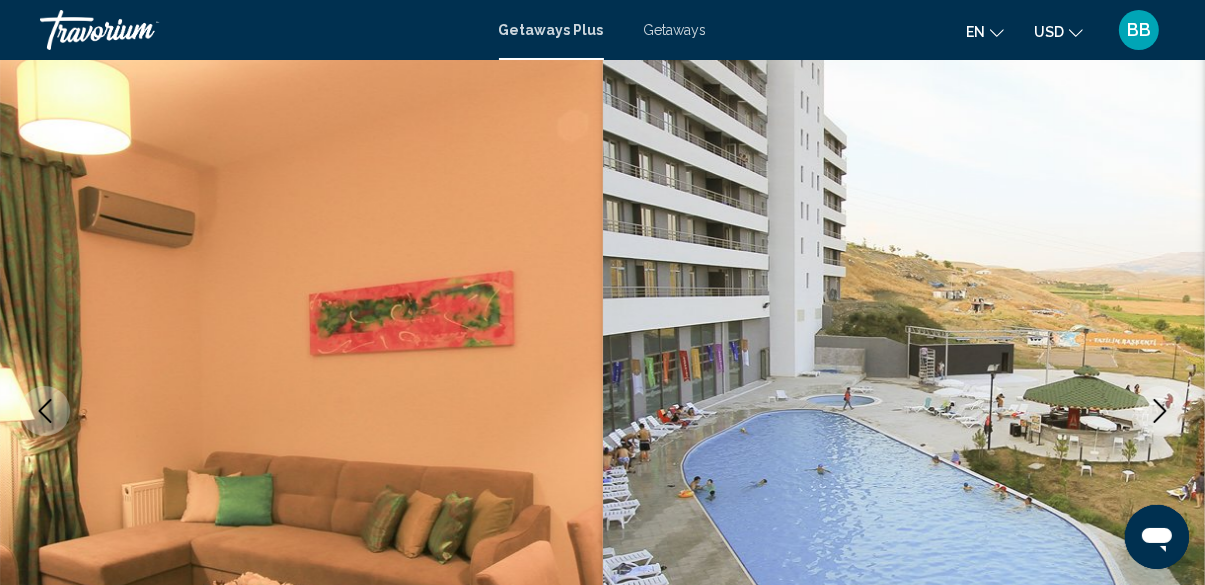 scroll, scrollTop: 0, scrollLeft: 0, axis: both 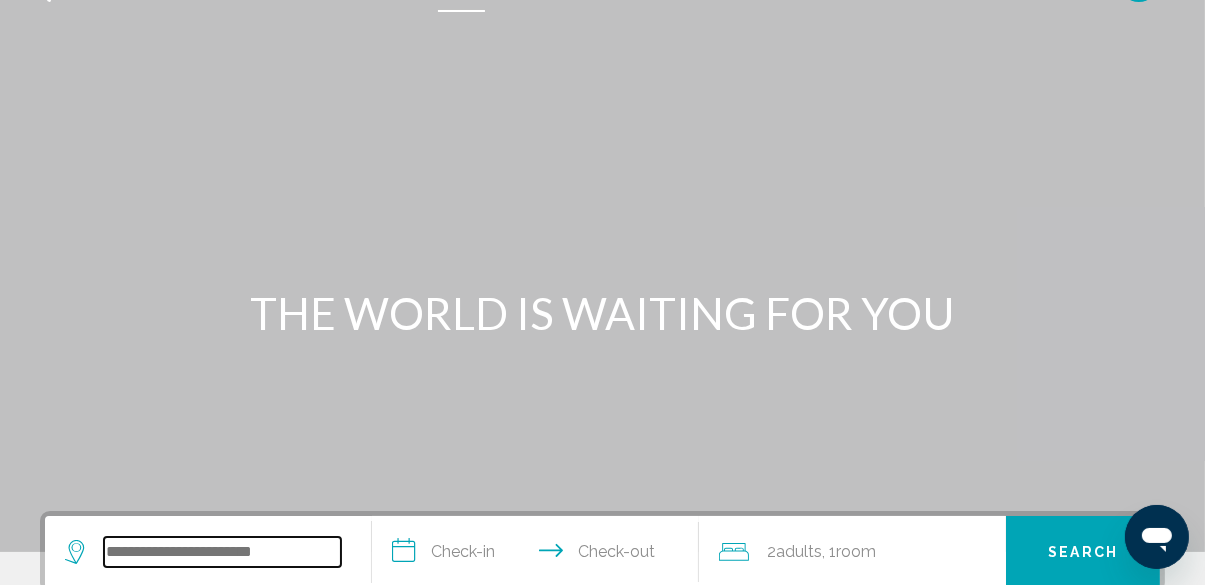 click at bounding box center [222, 552] 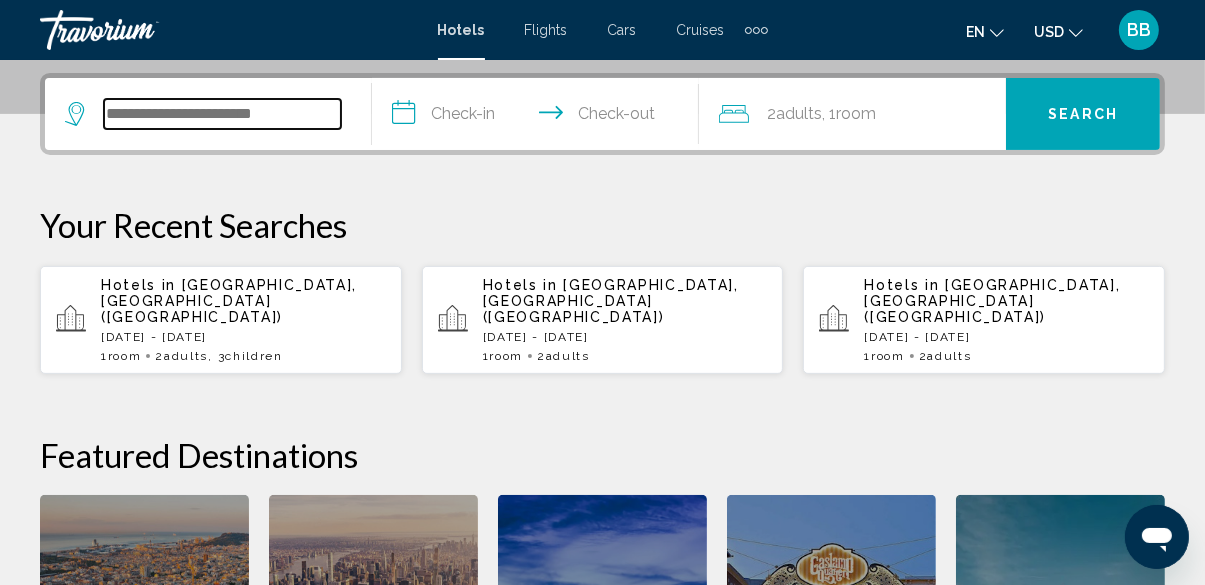 scroll, scrollTop: 493, scrollLeft: 0, axis: vertical 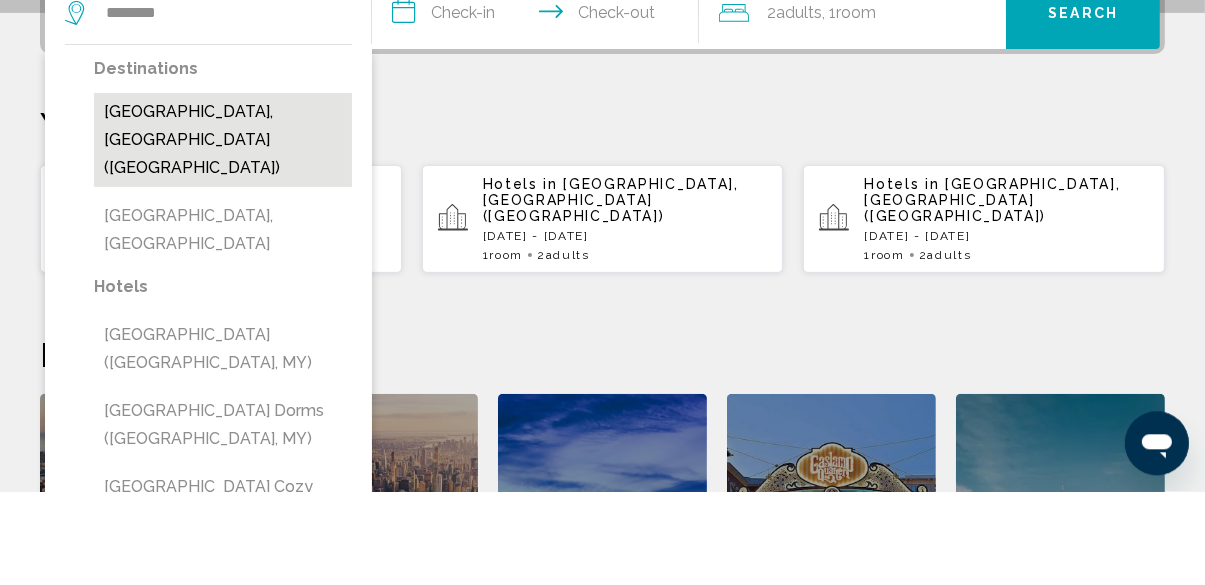 click on "[GEOGRAPHIC_DATA], [GEOGRAPHIC_DATA] ([GEOGRAPHIC_DATA])" at bounding box center [223, 234] 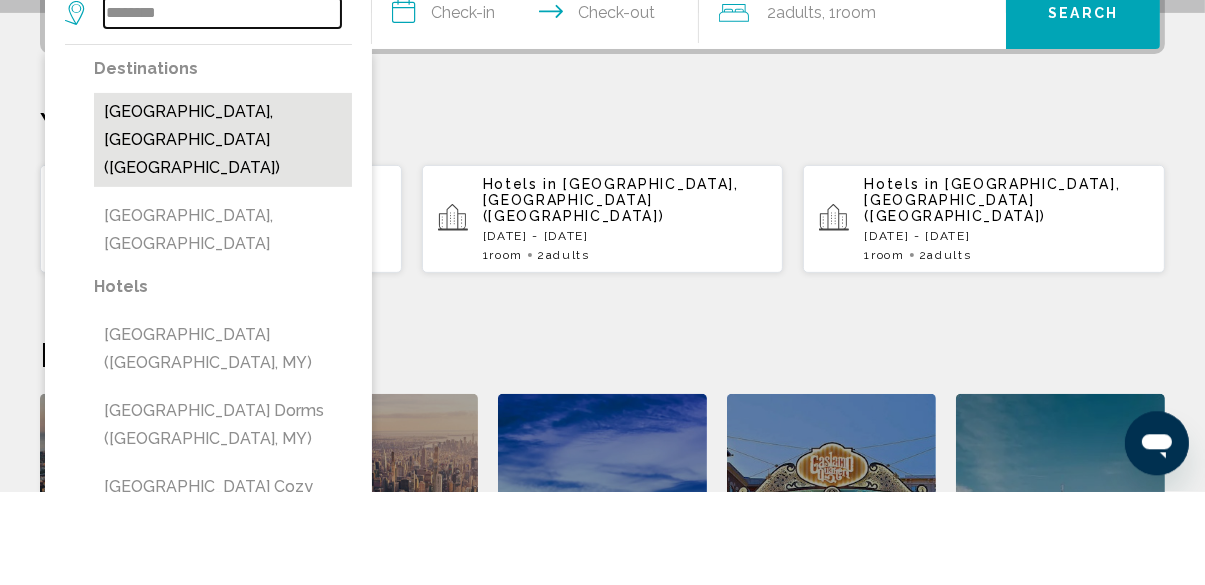 type on "**********" 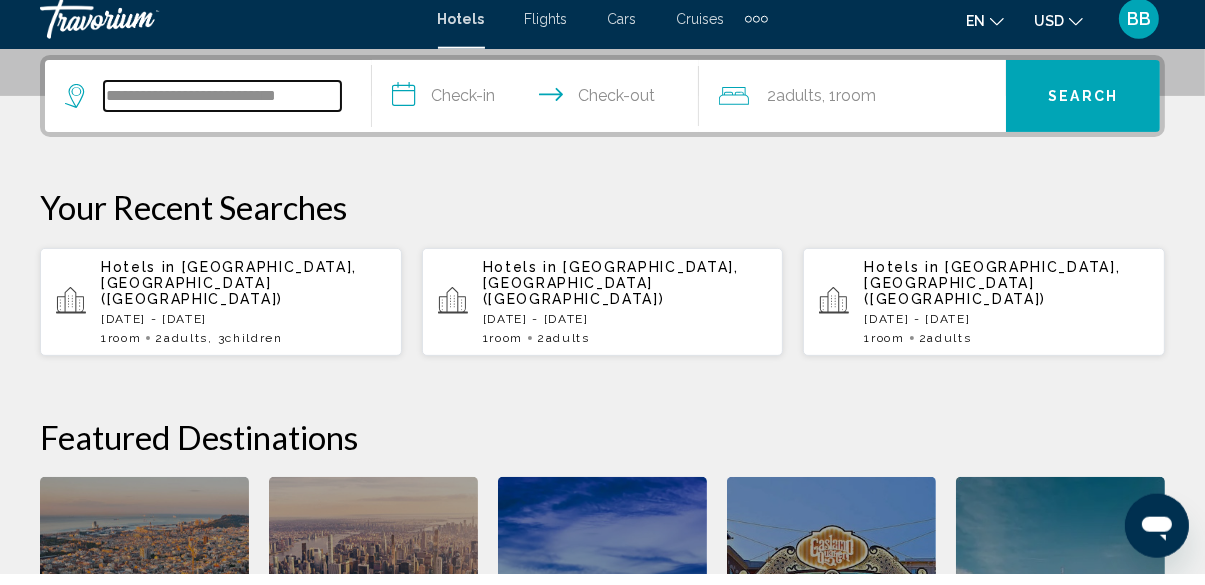scroll, scrollTop: 493, scrollLeft: 0, axis: vertical 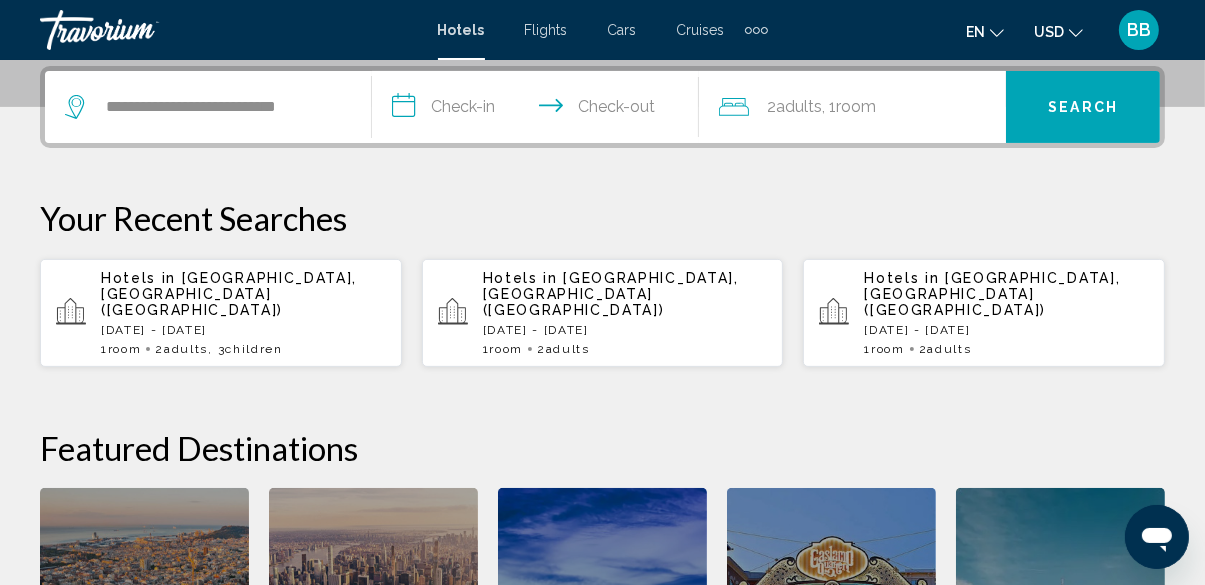click on "**********" at bounding box center [539, 110] 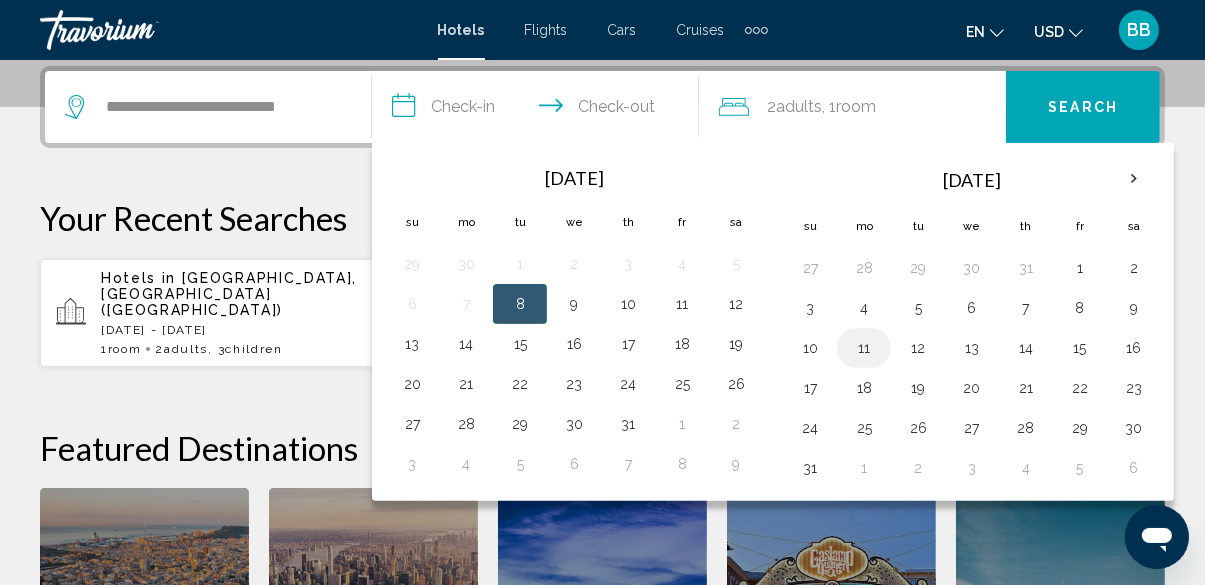 click on "11" at bounding box center (864, 348) 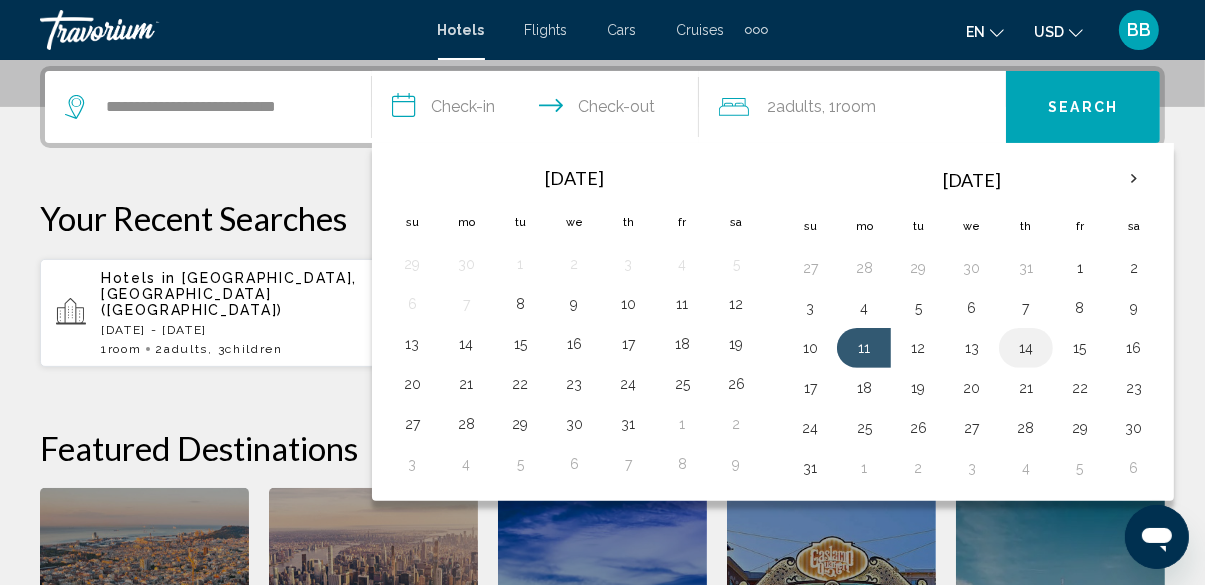 click on "14" at bounding box center (1026, 348) 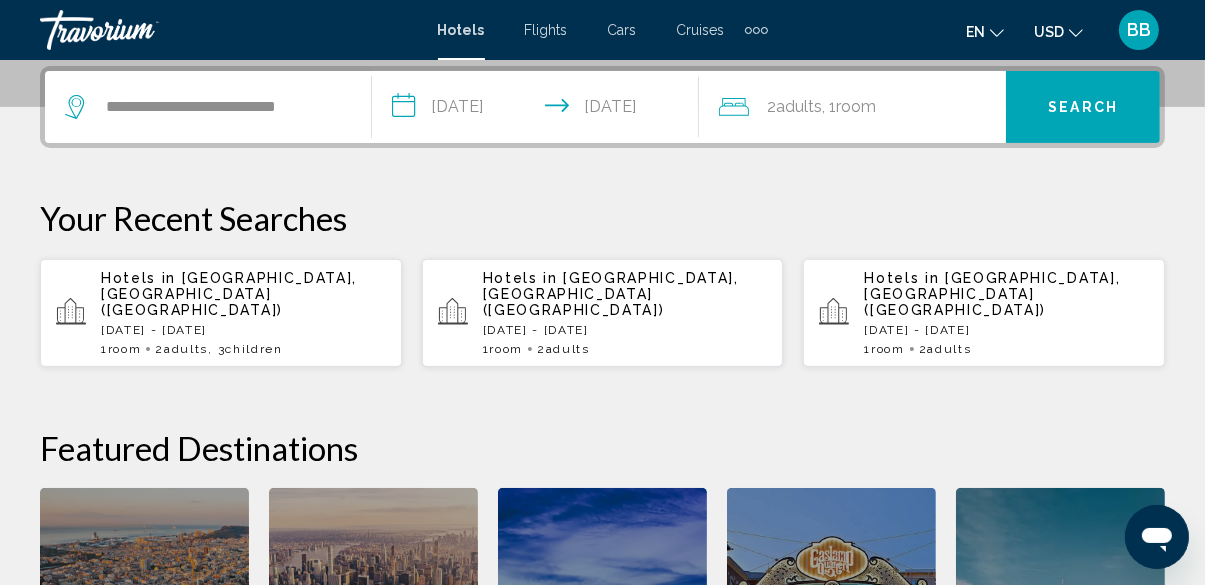 click on "Search" at bounding box center (1083, 108) 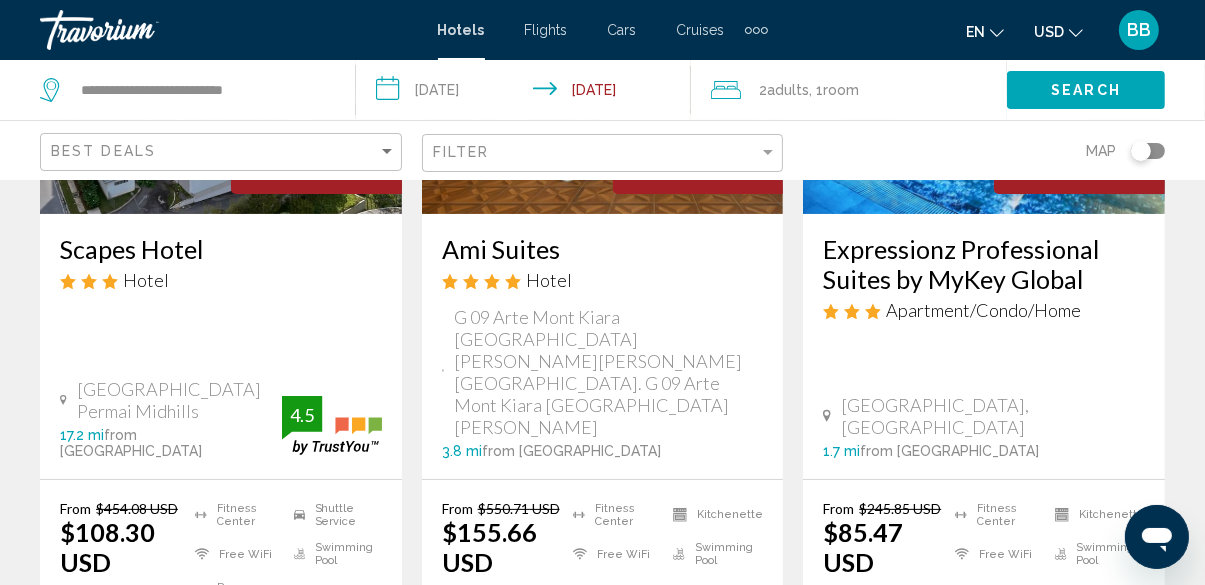 scroll, scrollTop: 358, scrollLeft: 0, axis: vertical 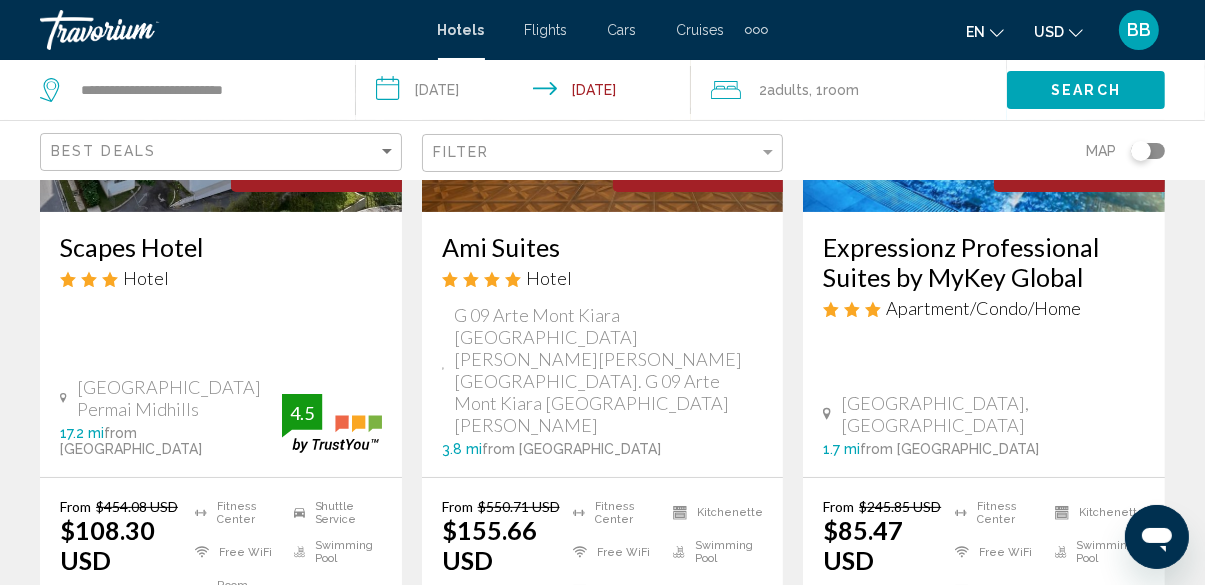click on "Select Room" at bounding box center (221, 655) 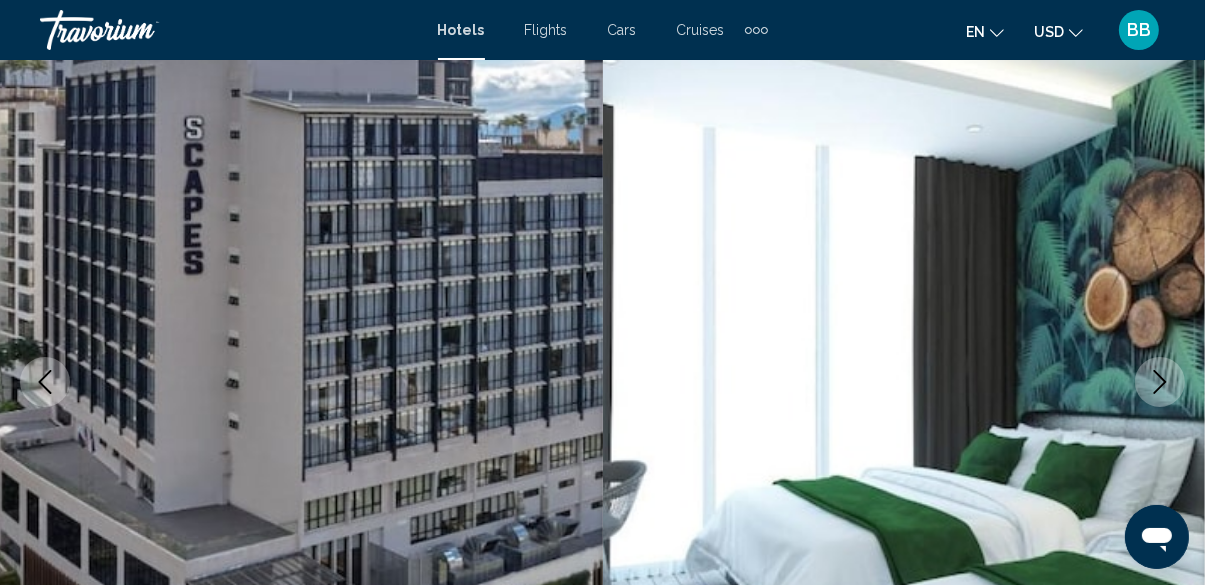 scroll, scrollTop: 153, scrollLeft: 0, axis: vertical 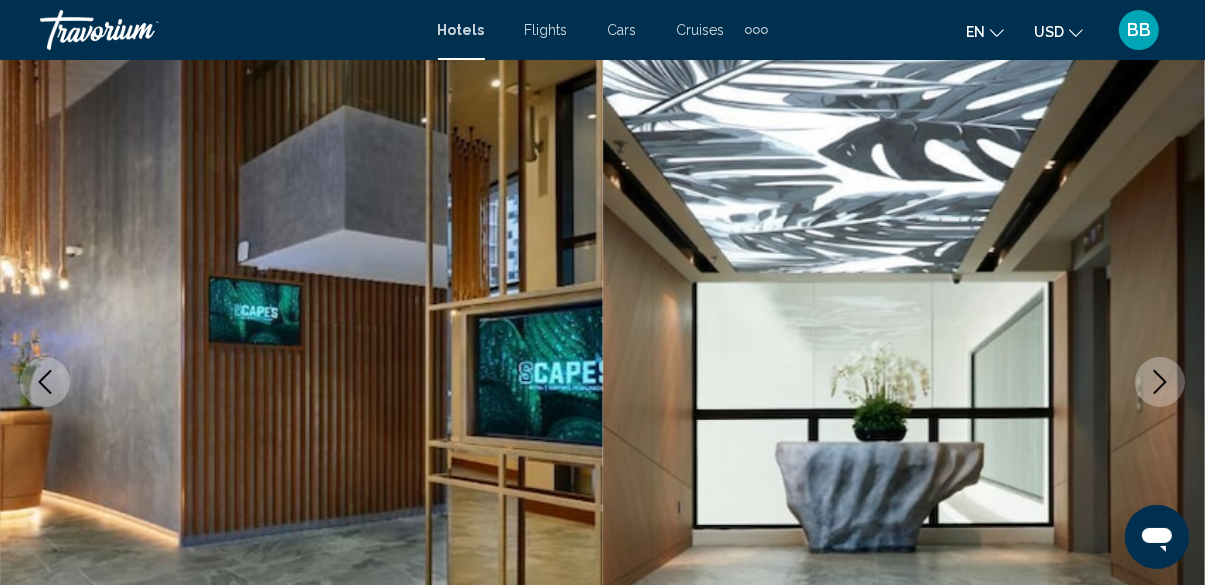 click at bounding box center (1160, 382) 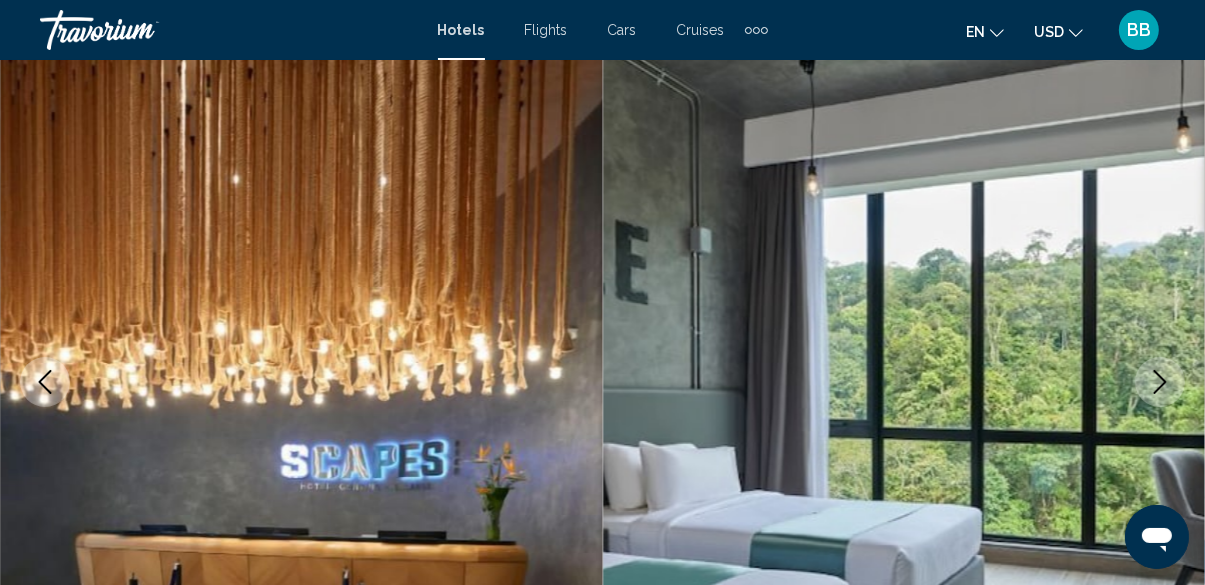 click at bounding box center [1160, 382] 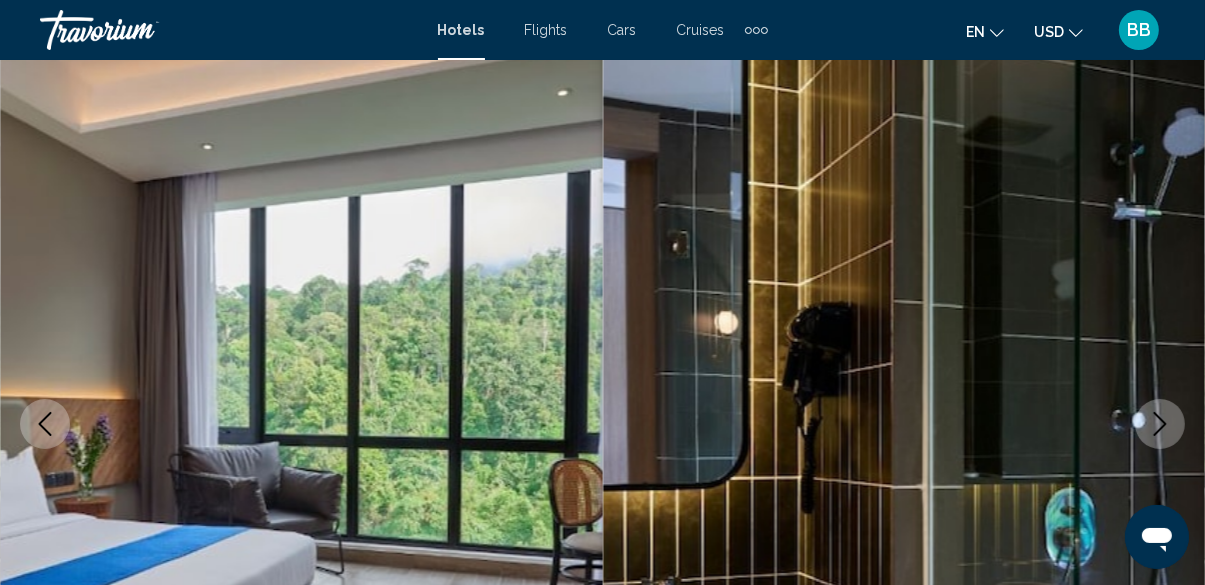 scroll, scrollTop: 104, scrollLeft: 0, axis: vertical 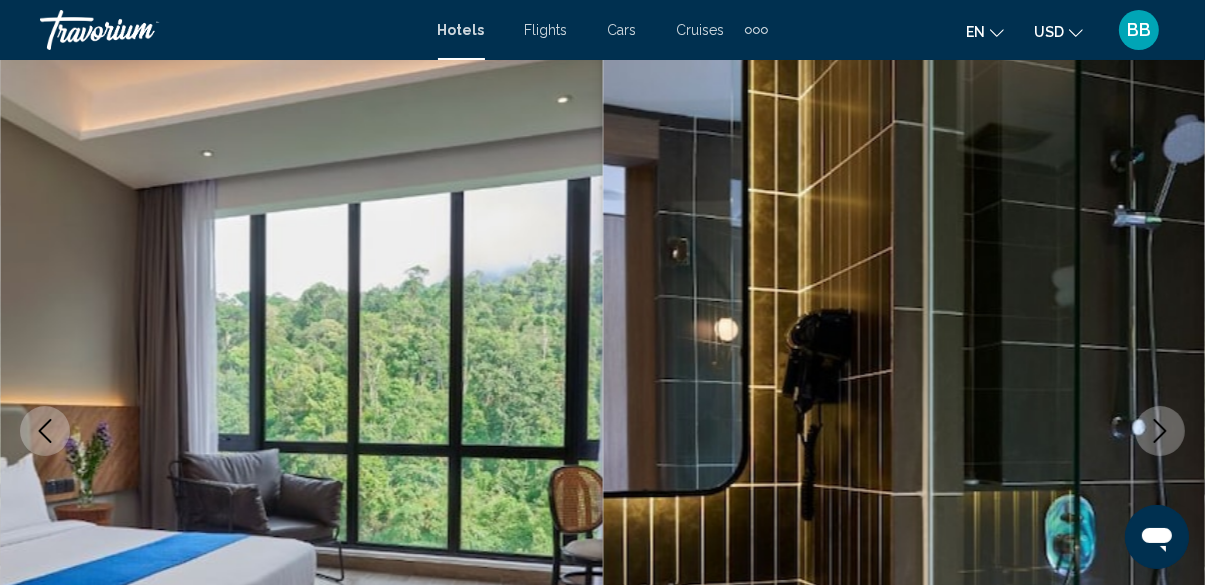 click at bounding box center [904, 431] 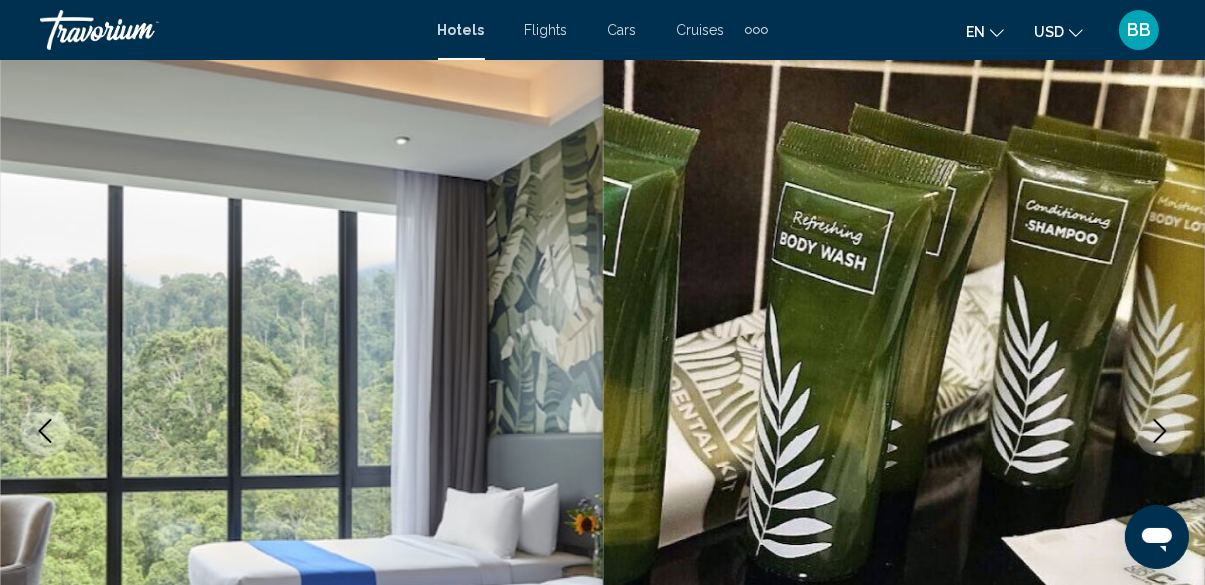 click at bounding box center (904, 431) 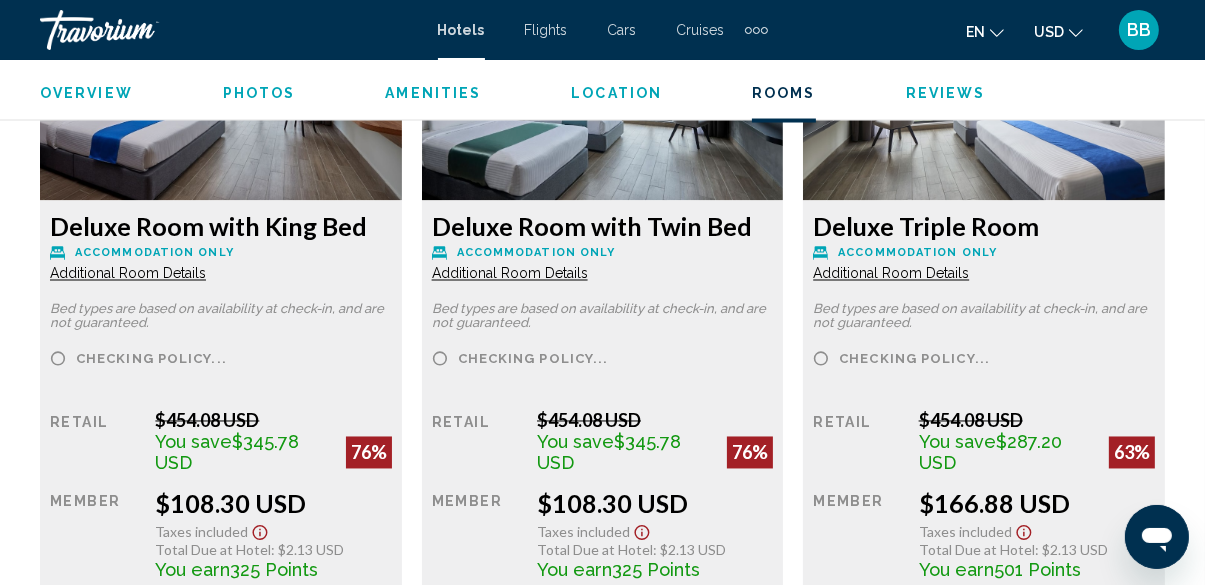 scroll, scrollTop: 3180, scrollLeft: 0, axis: vertical 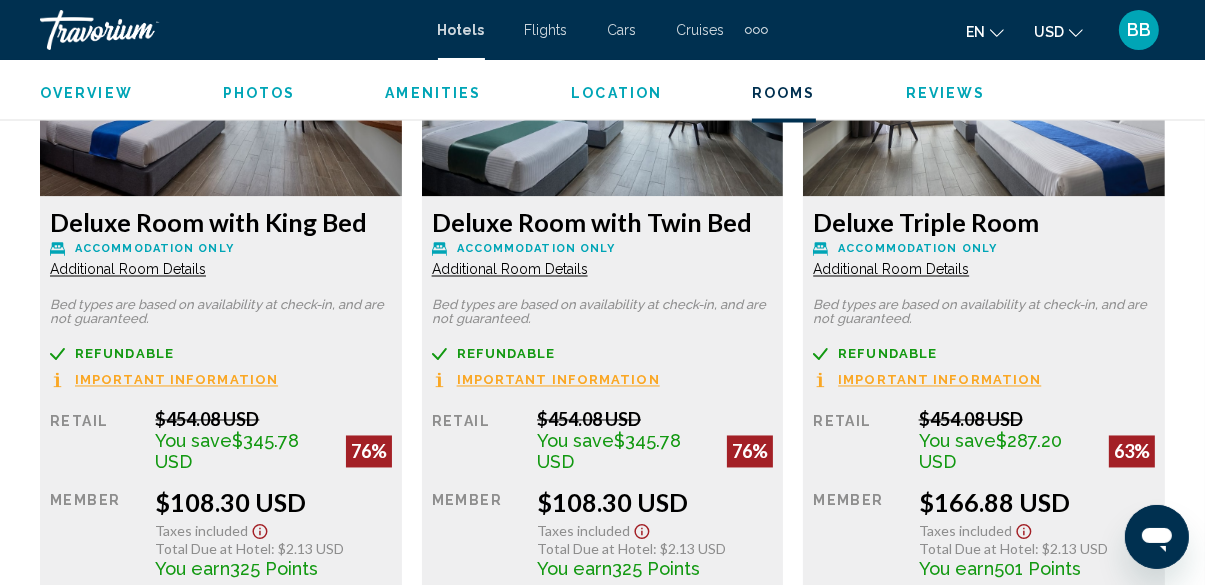 click on "Book now" at bounding box center [310, 614] 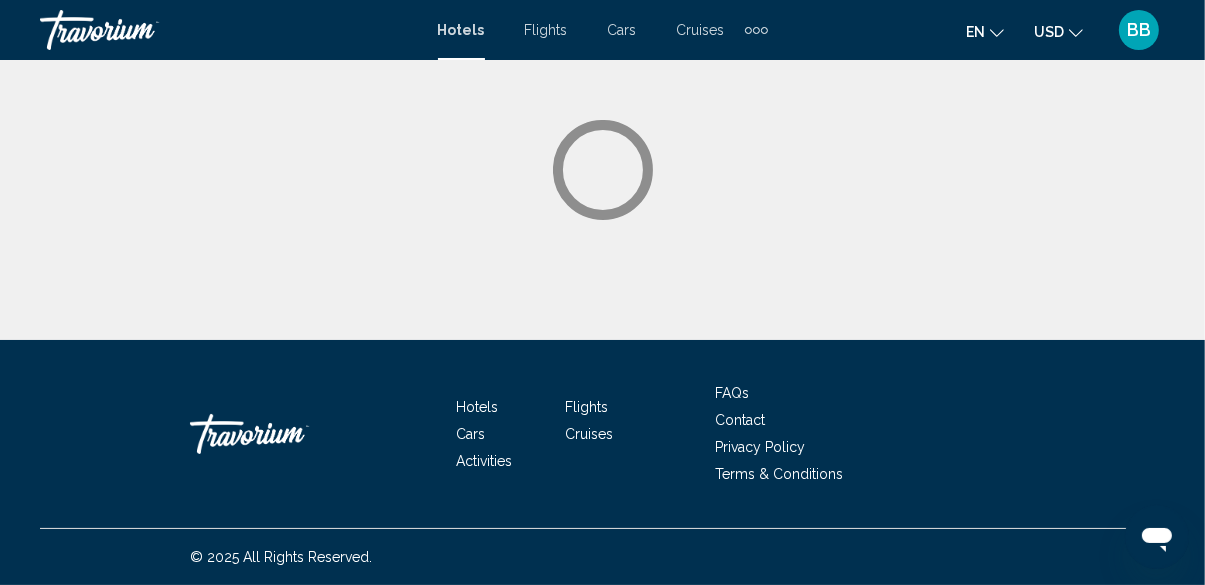 scroll, scrollTop: 0, scrollLeft: 0, axis: both 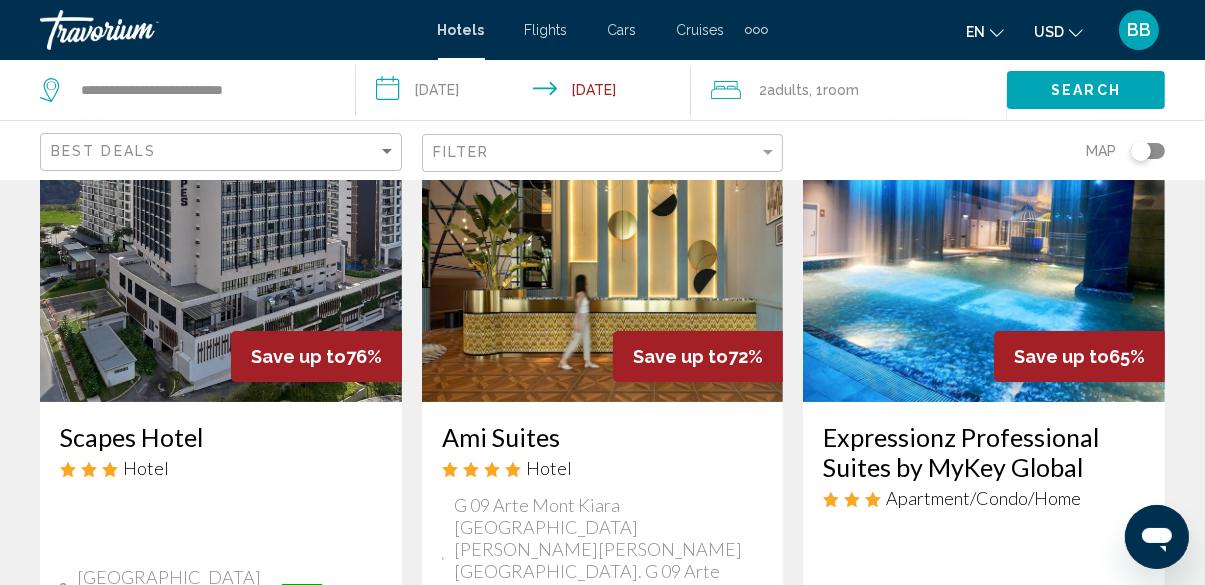click at bounding box center (984, 242) 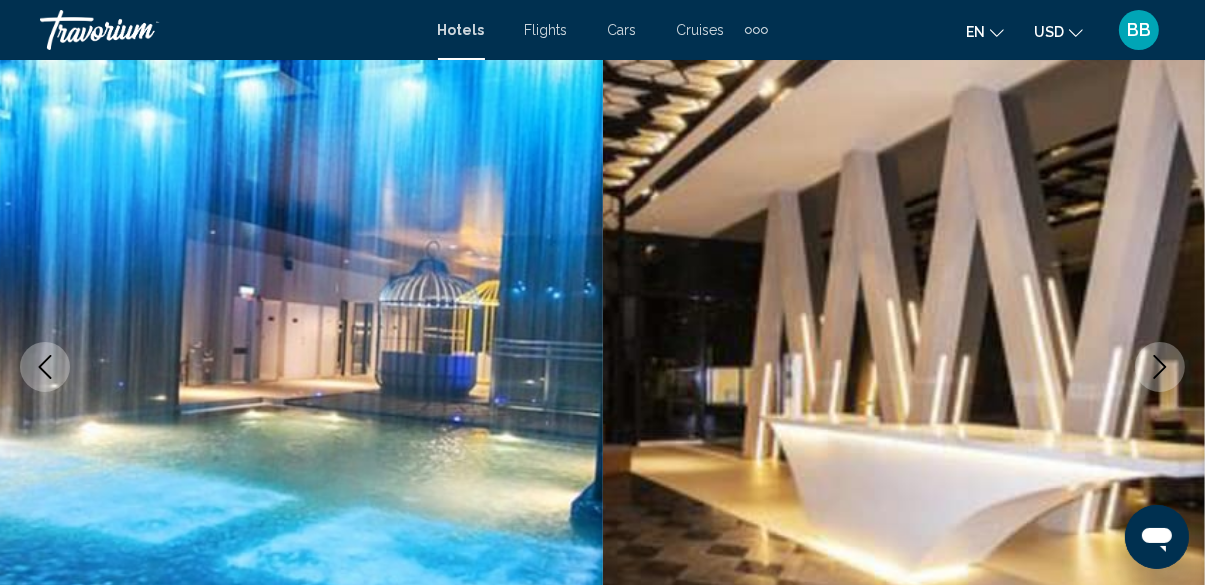 scroll, scrollTop: 242, scrollLeft: 0, axis: vertical 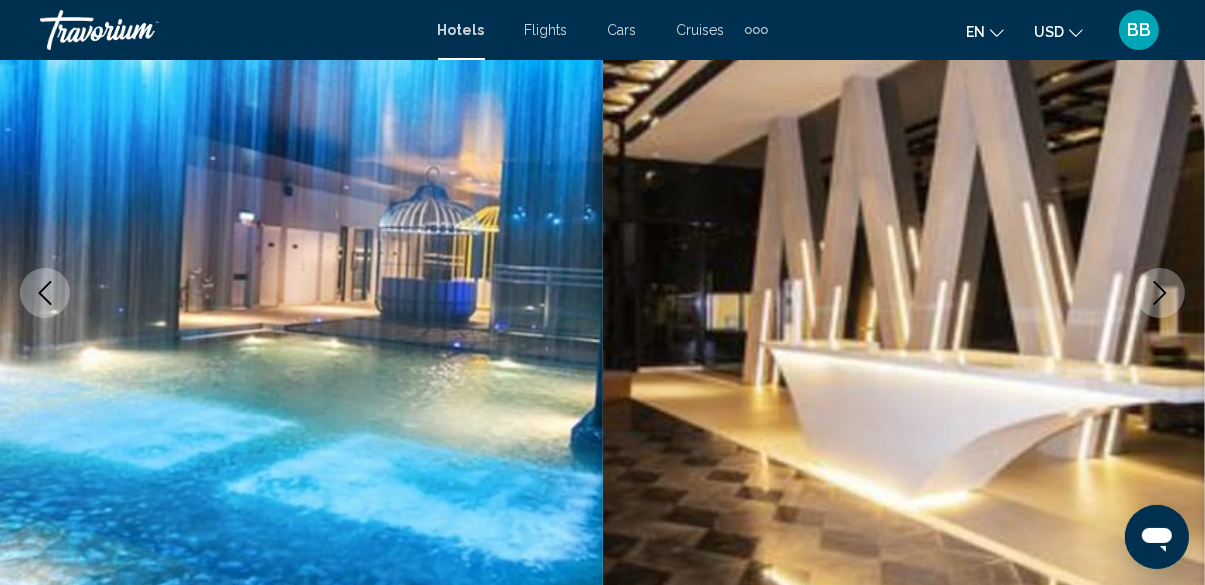 click at bounding box center [904, 293] 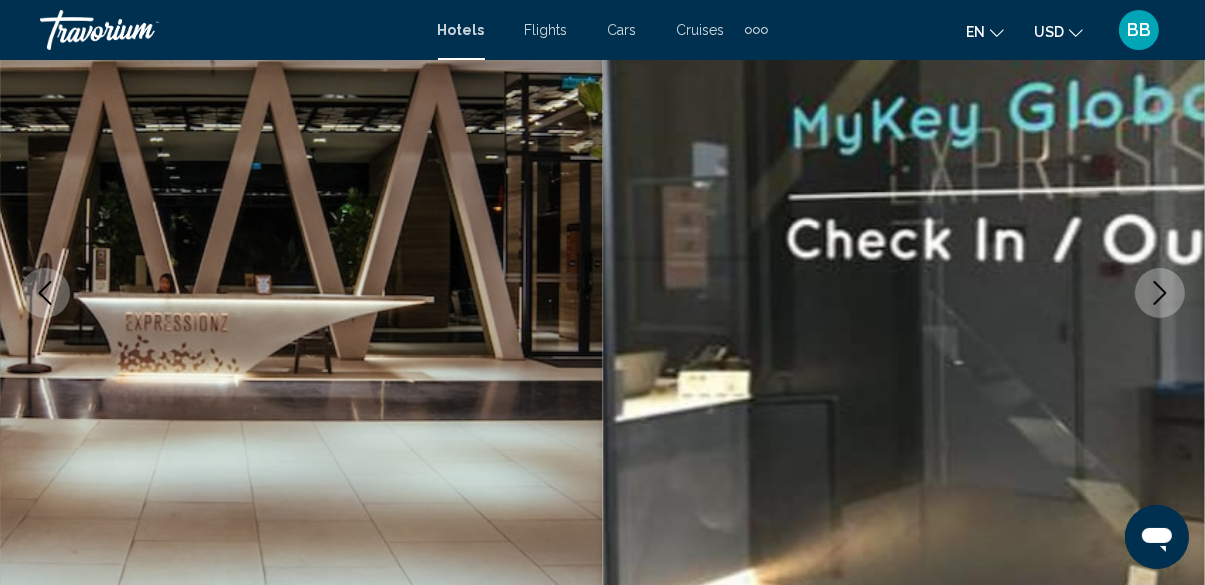 click at bounding box center [1160, 293] 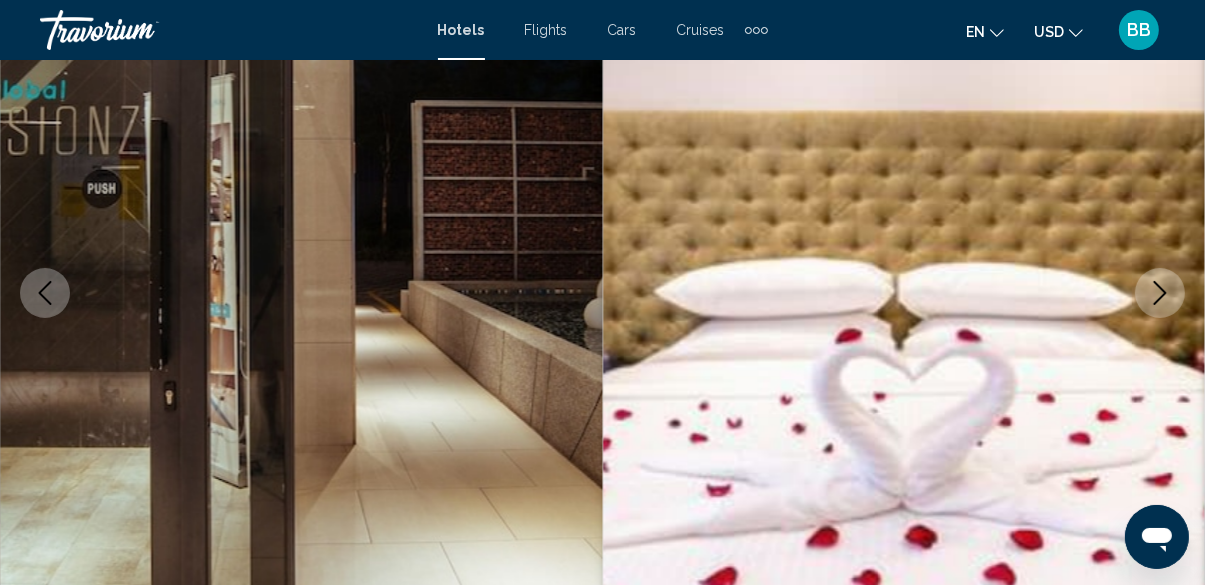 click at bounding box center (904, 293) 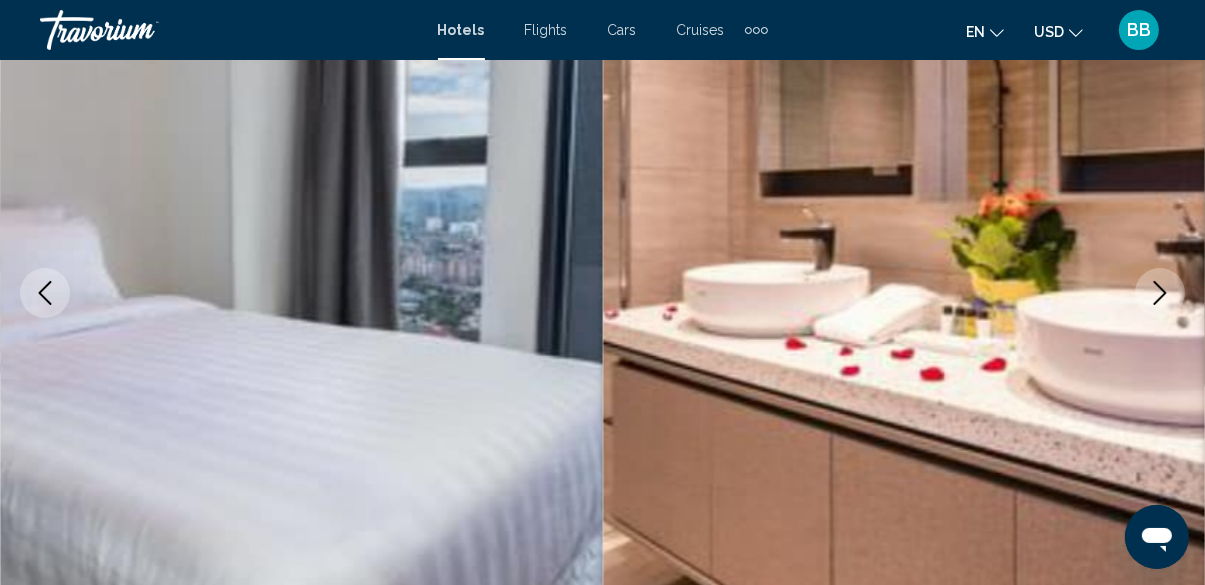click at bounding box center [1160, 293] 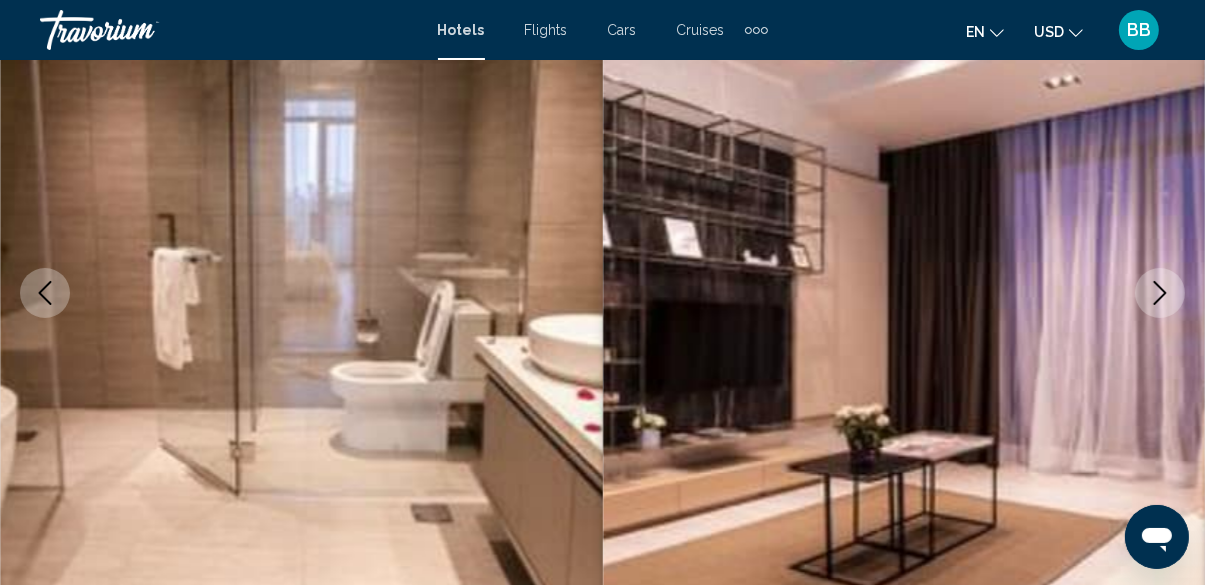 click at bounding box center (904, 293) 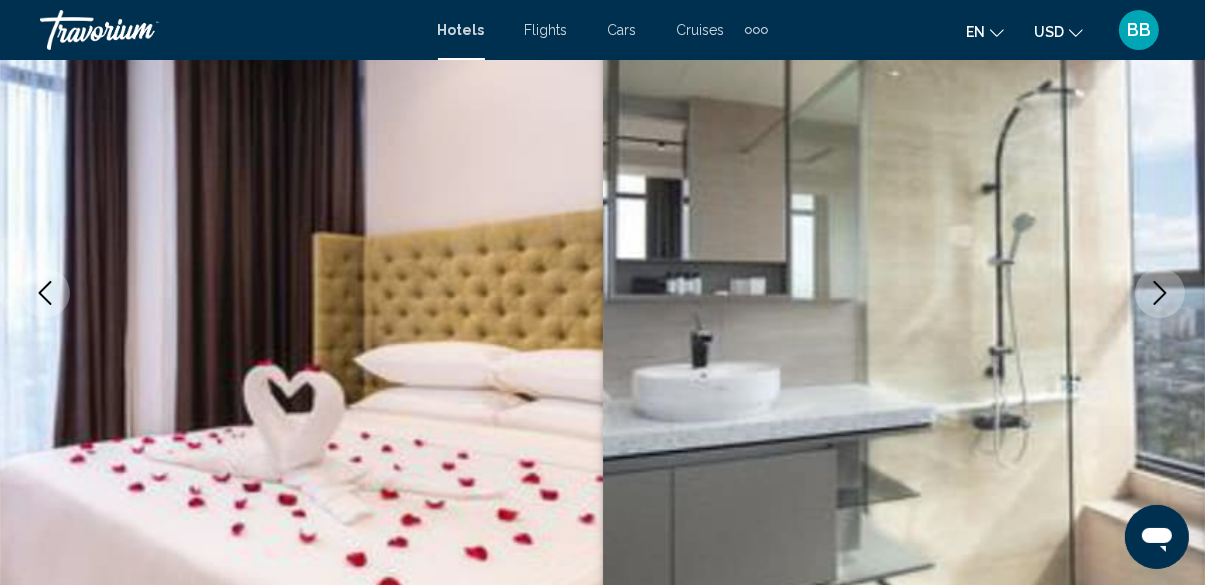 click at bounding box center (1160, 293) 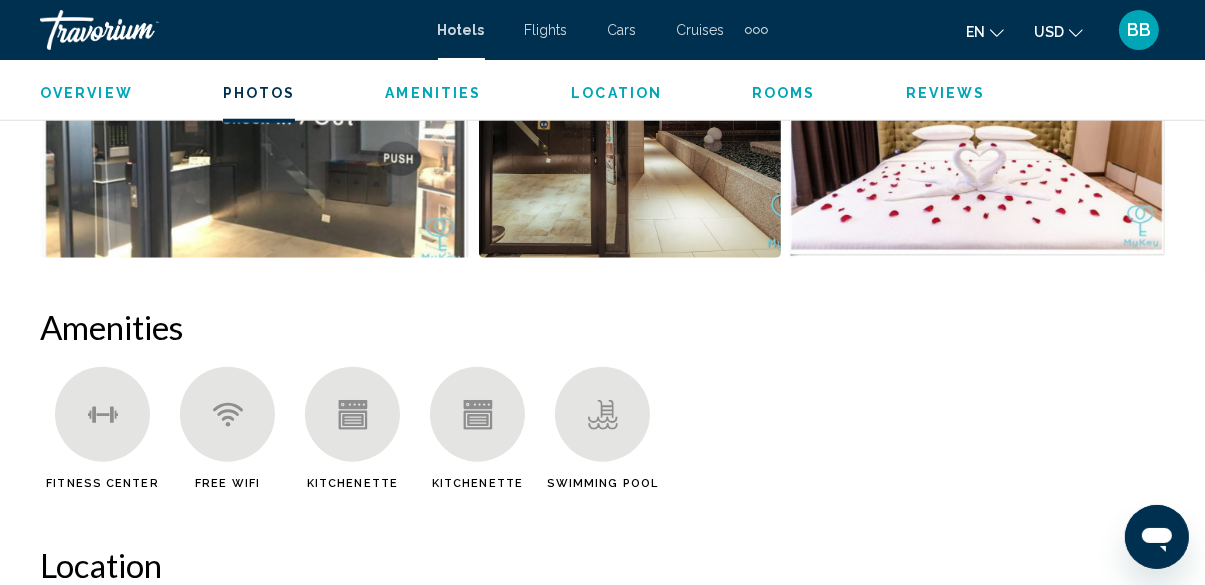 scroll, scrollTop: 1750, scrollLeft: 0, axis: vertical 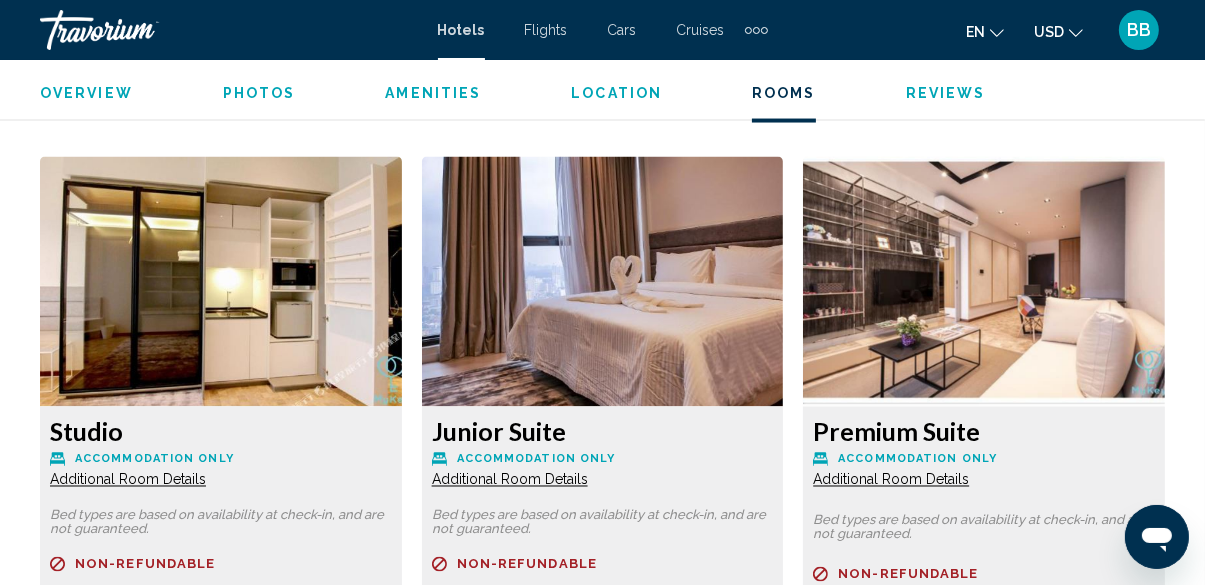 click at bounding box center (221, 282) 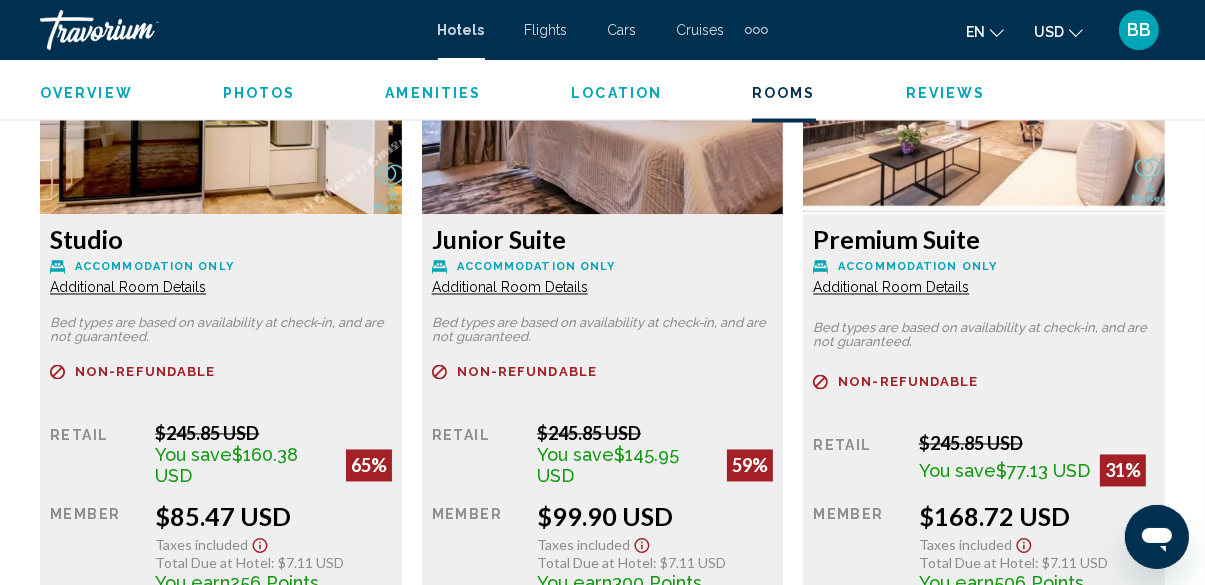 scroll, scrollTop: 3208, scrollLeft: 0, axis: vertical 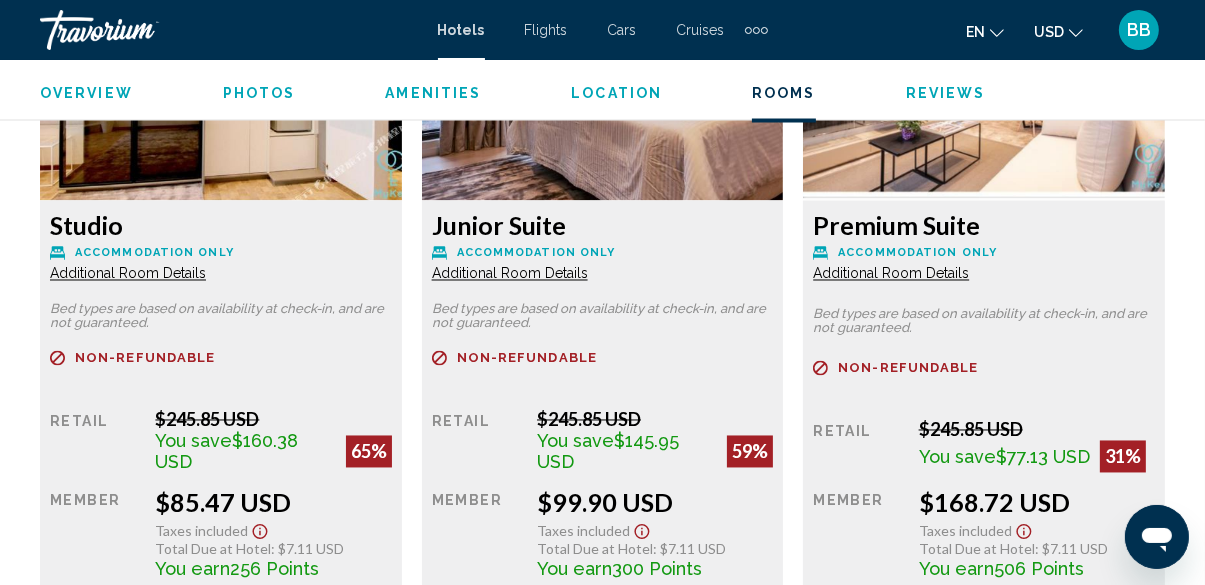 click on "Premium Suite
Accommodation Only Additional Room Details" at bounding box center [221, 247] 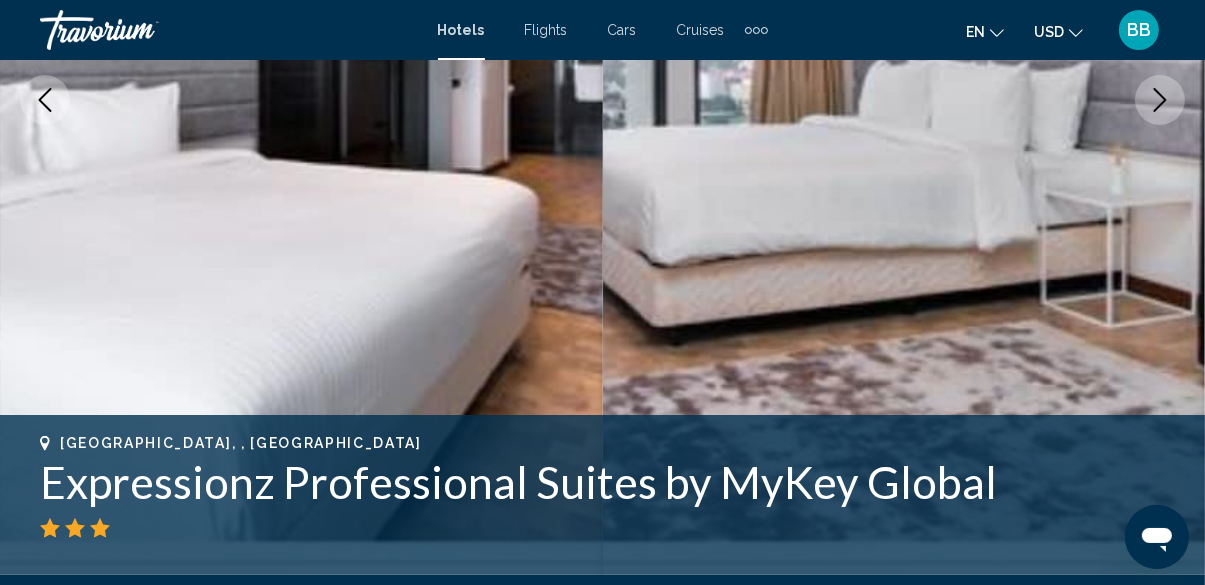 scroll, scrollTop: 0, scrollLeft: 0, axis: both 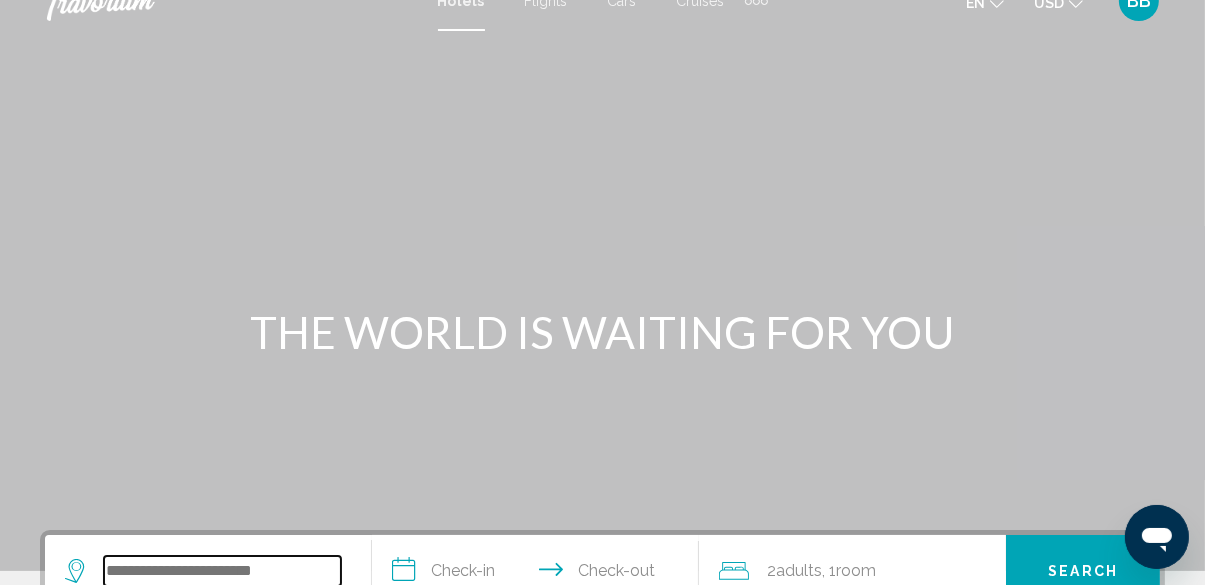 click at bounding box center (222, 571) 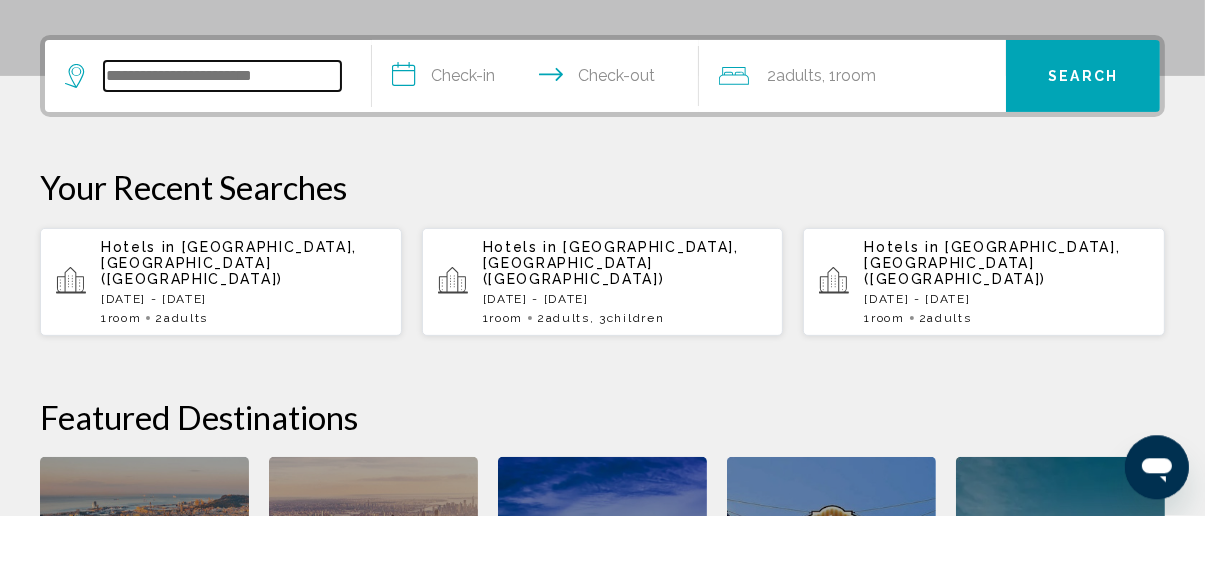 scroll, scrollTop: 493, scrollLeft: 0, axis: vertical 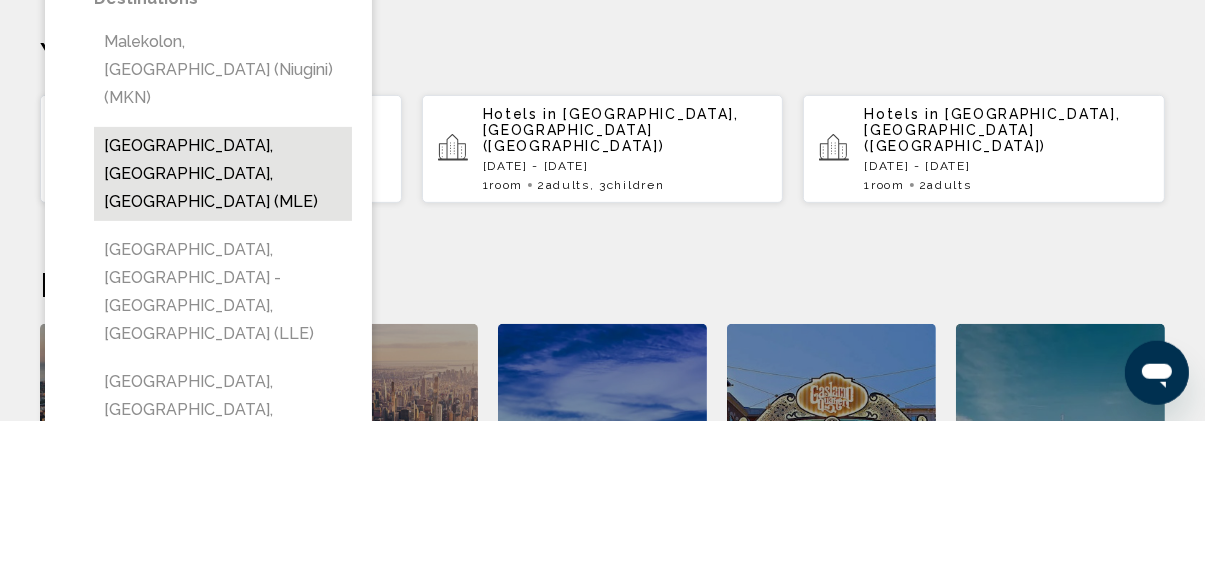 click on "[GEOGRAPHIC_DATA], [GEOGRAPHIC_DATA], [GEOGRAPHIC_DATA] (MLE)" at bounding box center (223, 338) 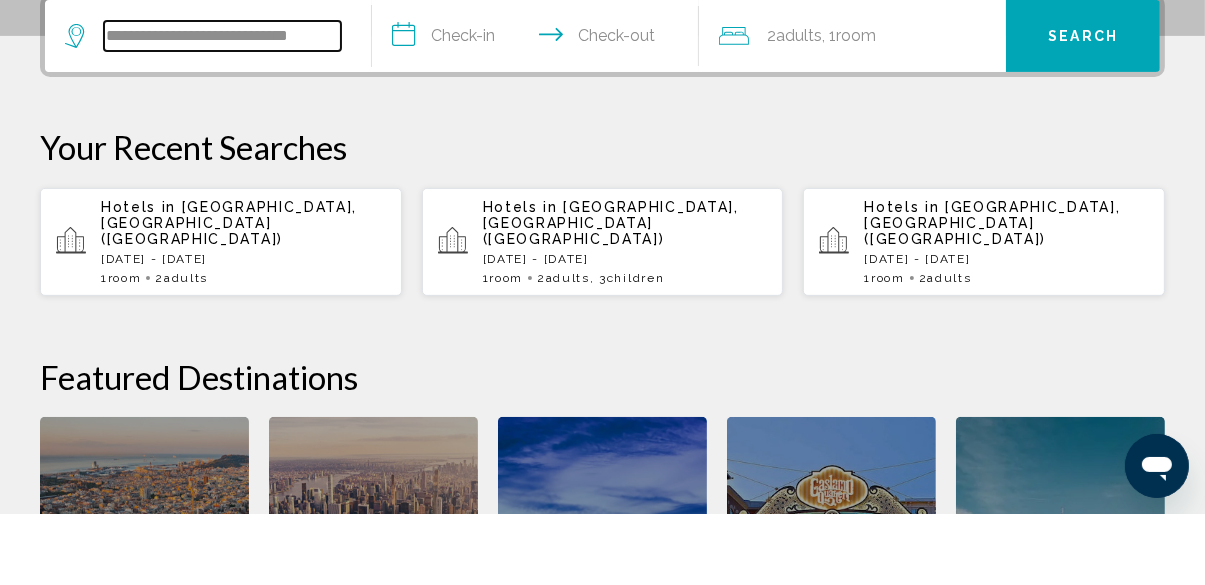 scroll, scrollTop: 493, scrollLeft: 0, axis: vertical 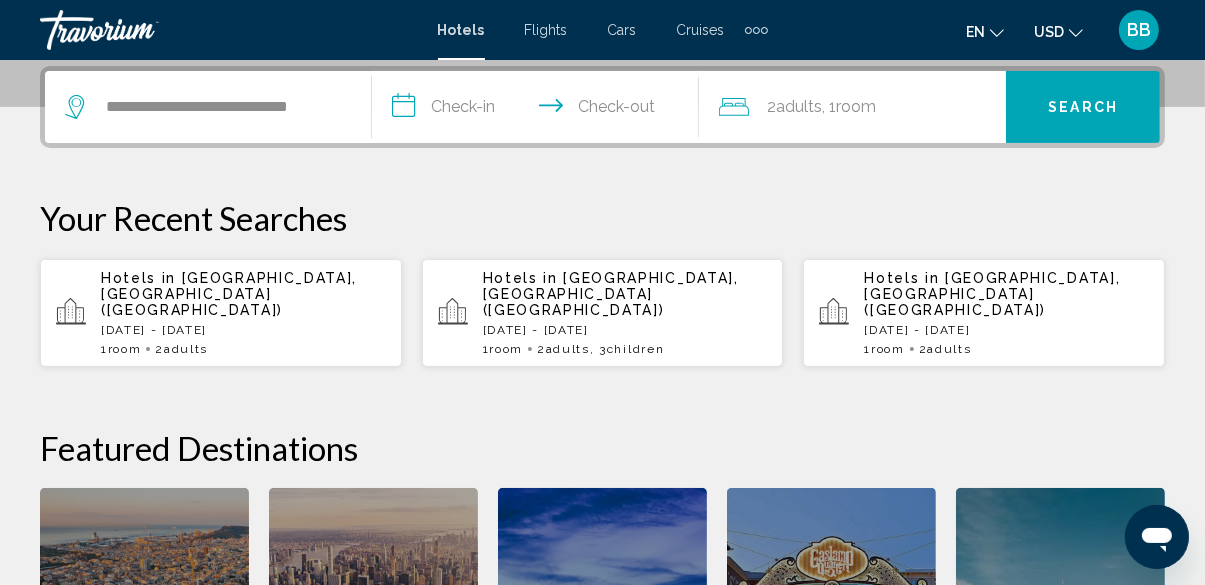 click on "**********" at bounding box center [539, 110] 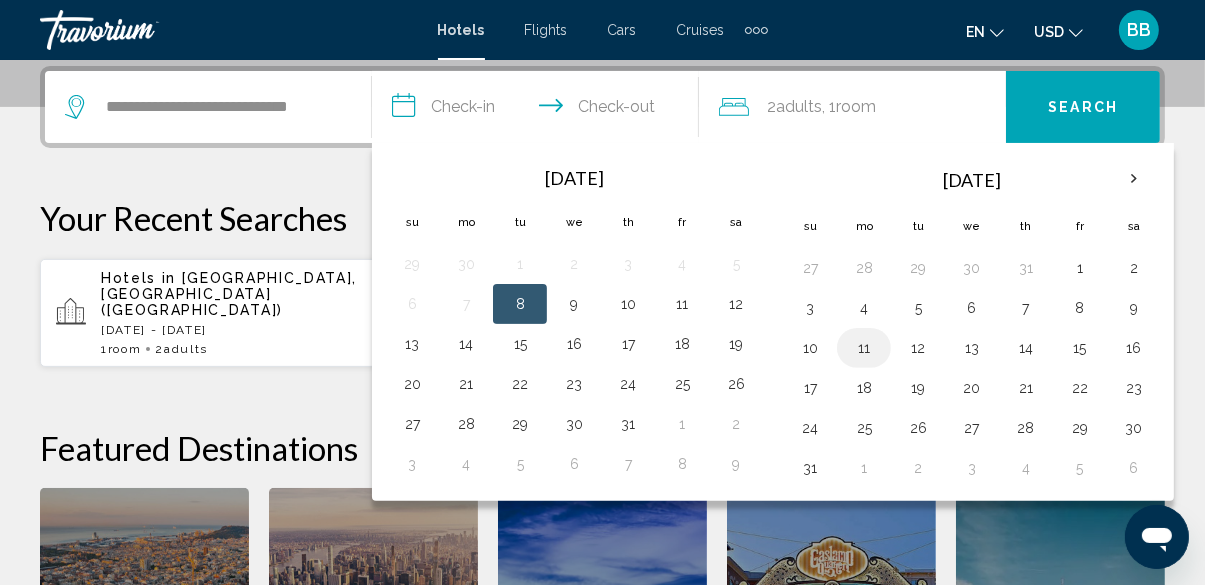 click on "11" at bounding box center (864, 348) 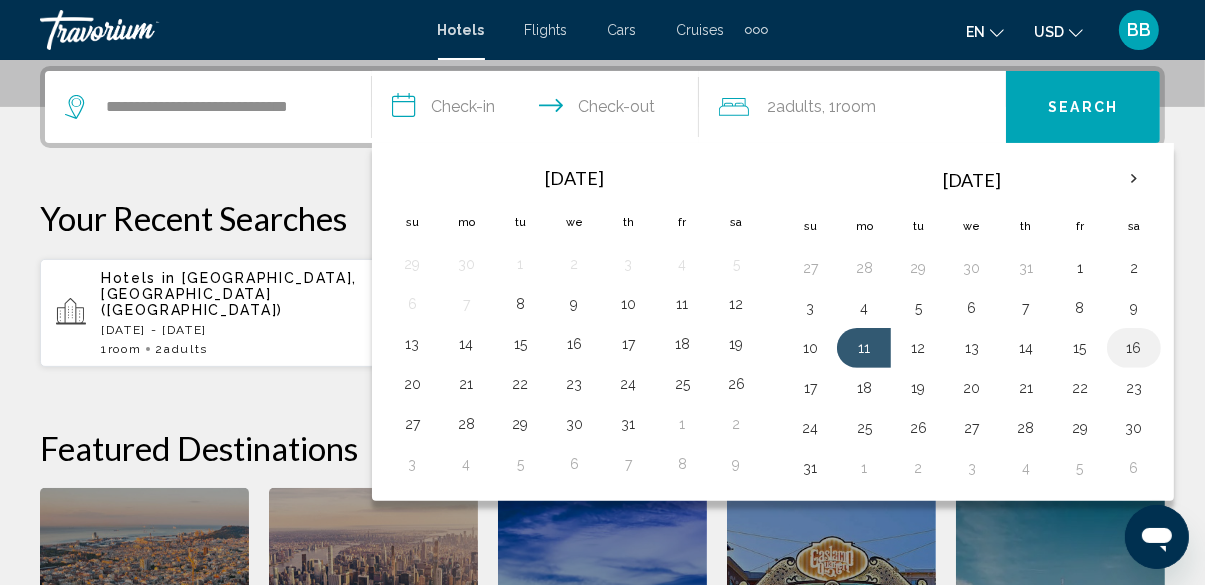 click on "16" at bounding box center (1134, 348) 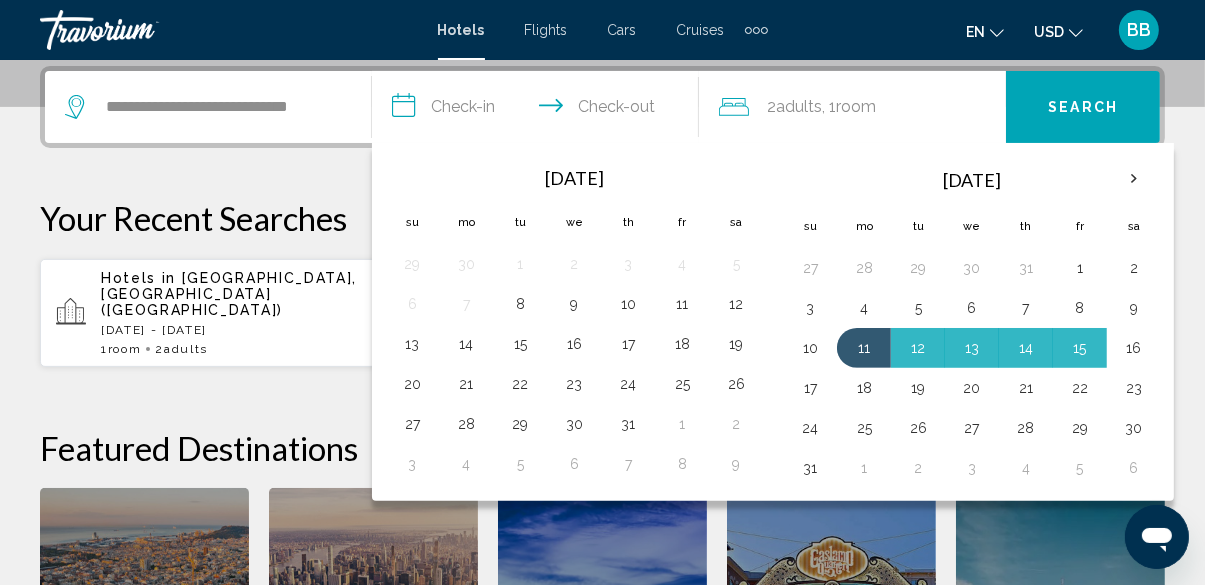 click on "Search" at bounding box center [1083, 107] 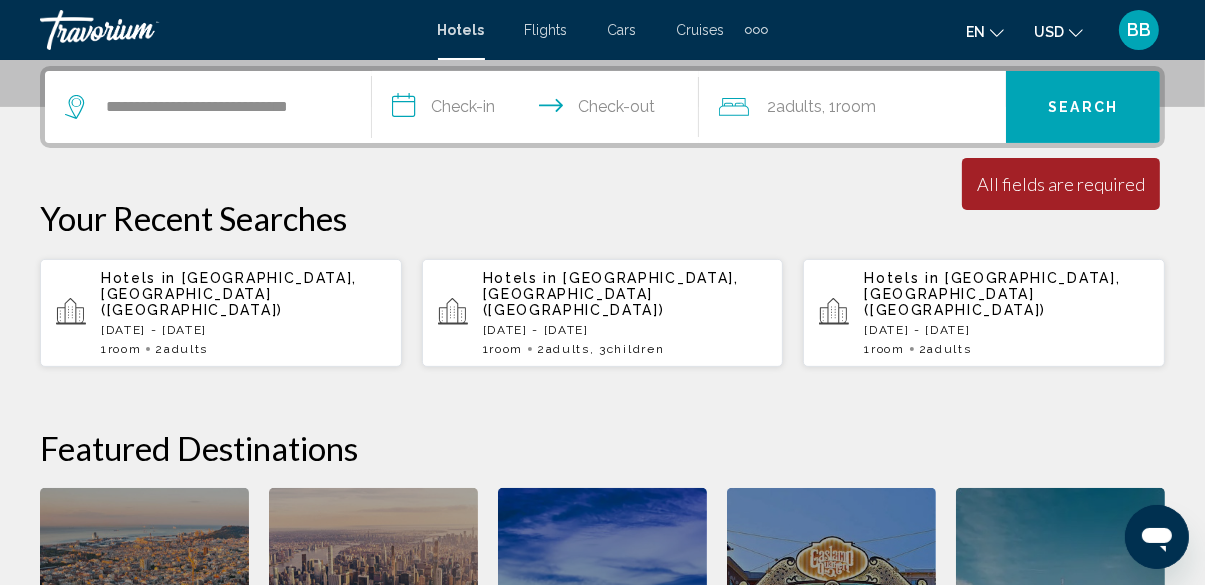 click on "**********" at bounding box center [539, 110] 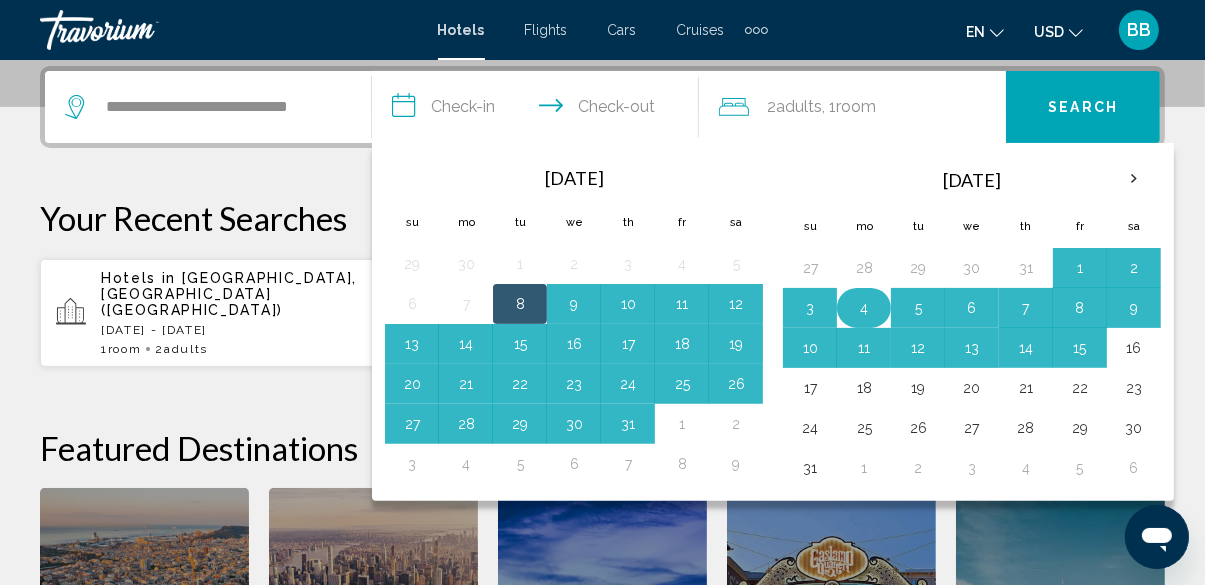 click on "4" at bounding box center (864, 308) 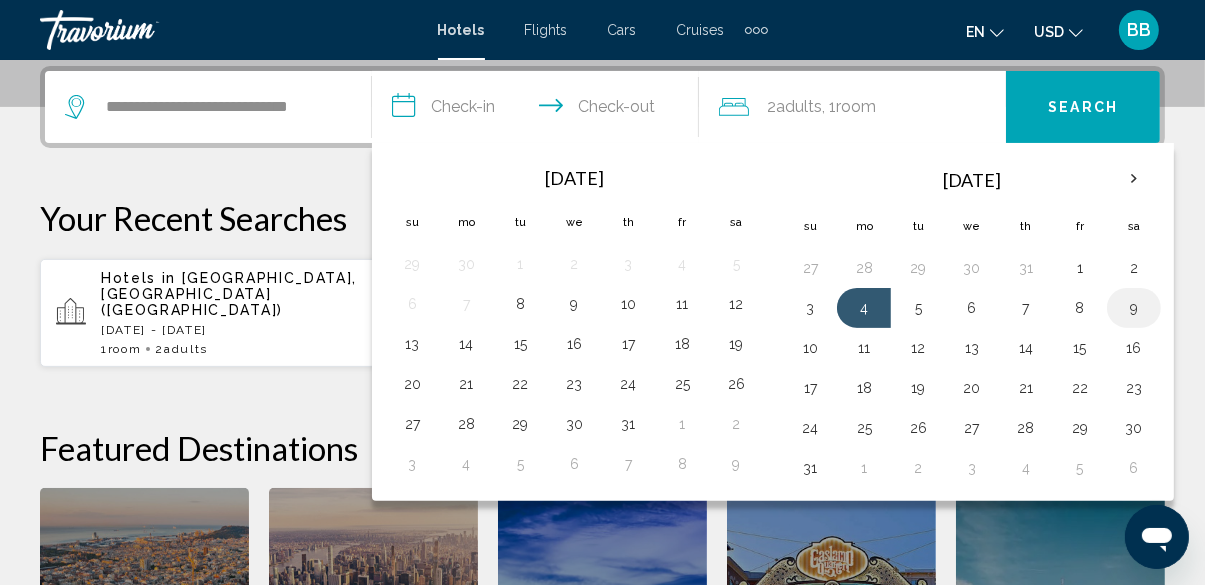 click on "9" at bounding box center (1134, 308) 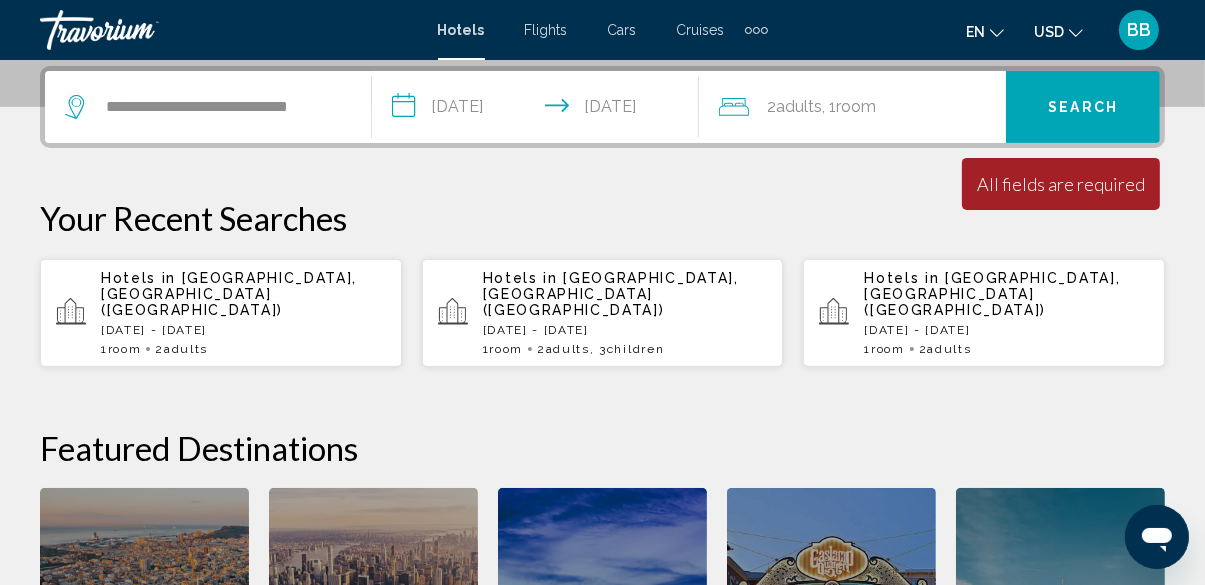 click on "Search" at bounding box center [1083, 108] 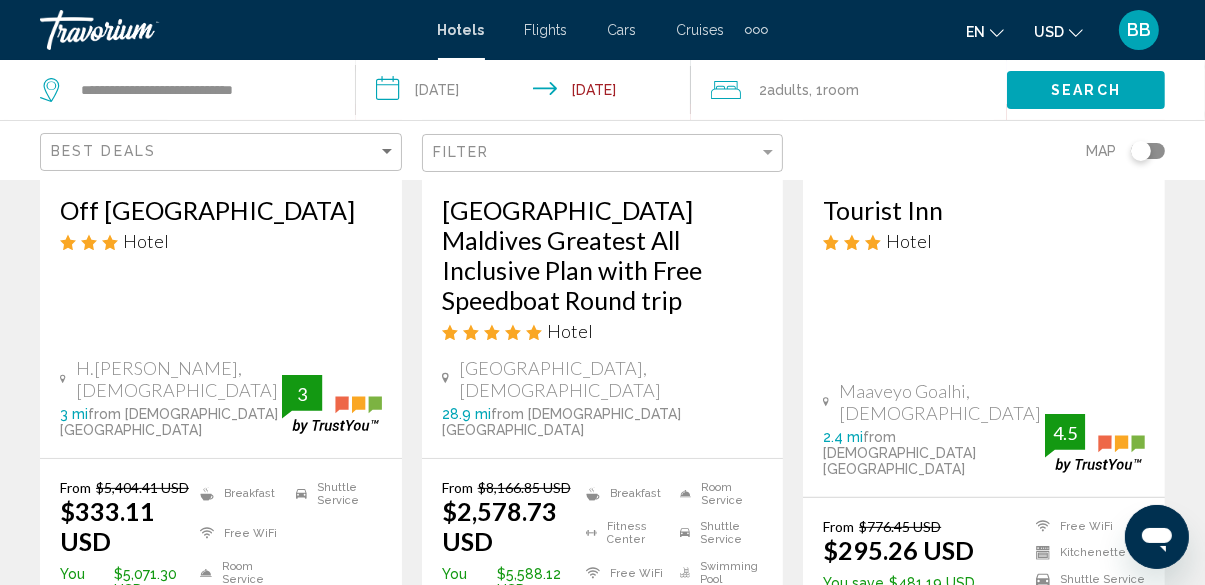 scroll, scrollTop: 386, scrollLeft: 0, axis: vertical 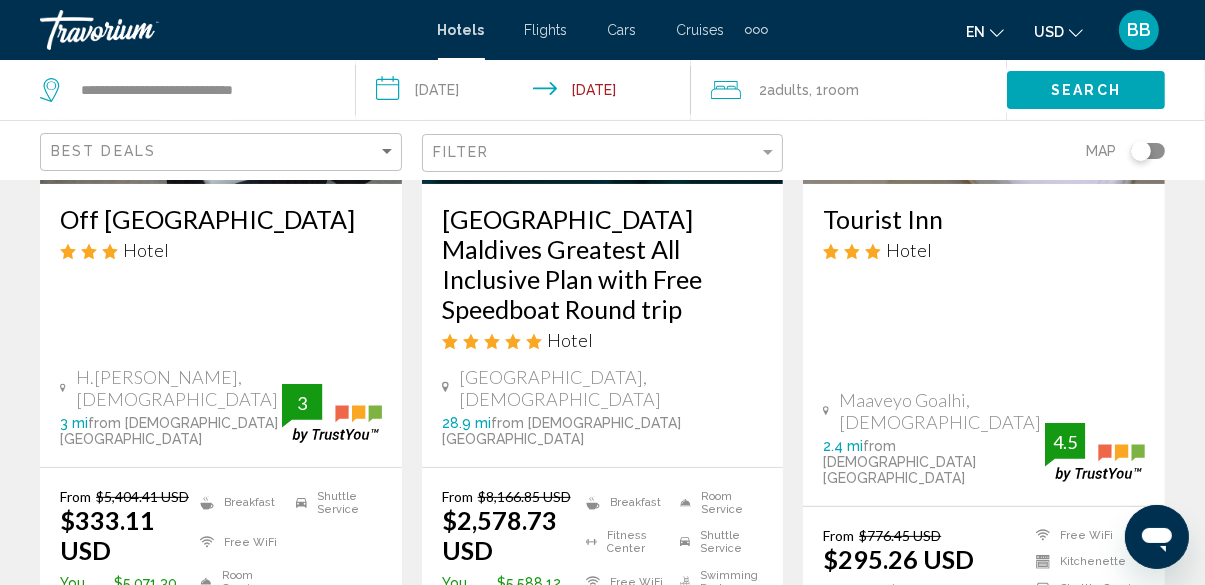 click on "Select Room" at bounding box center [221, 645] 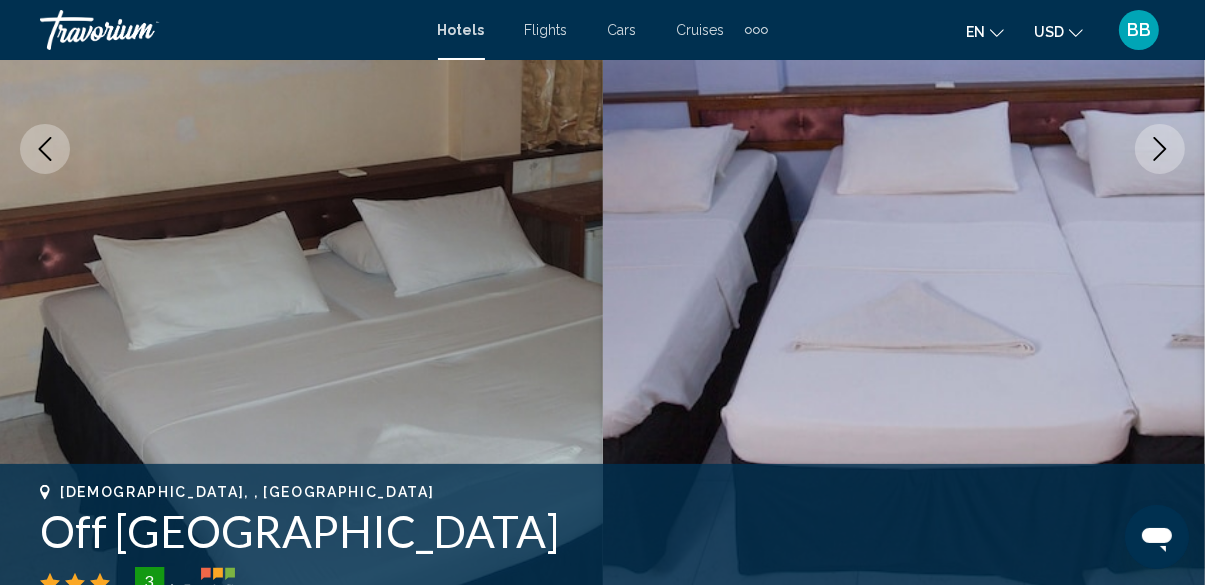 scroll, scrollTop: 194, scrollLeft: 0, axis: vertical 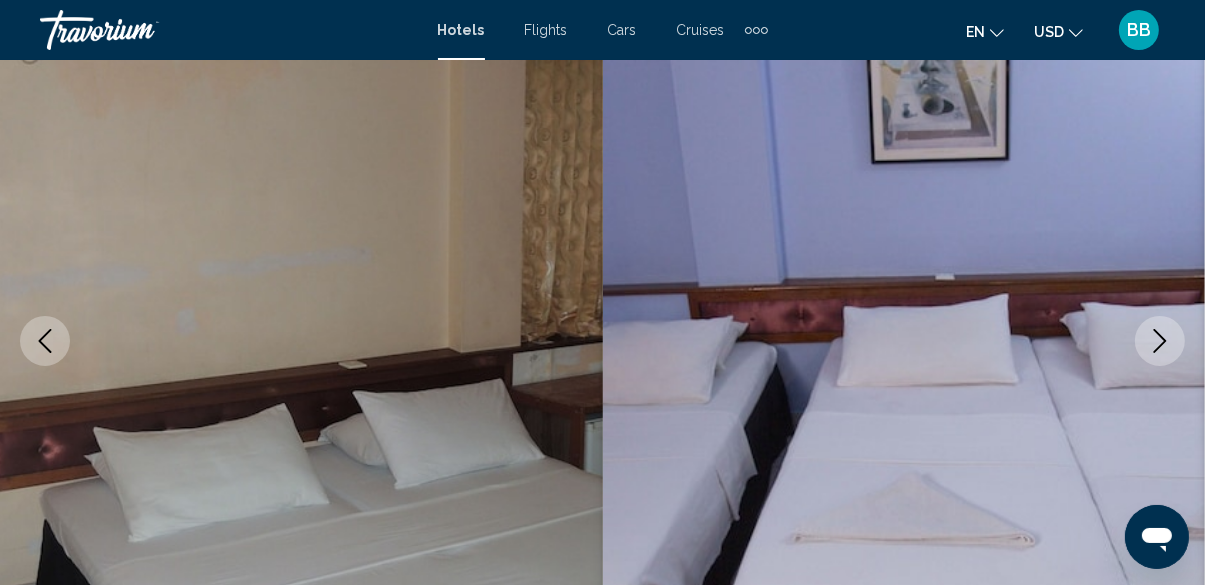 click at bounding box center (1160, 341) 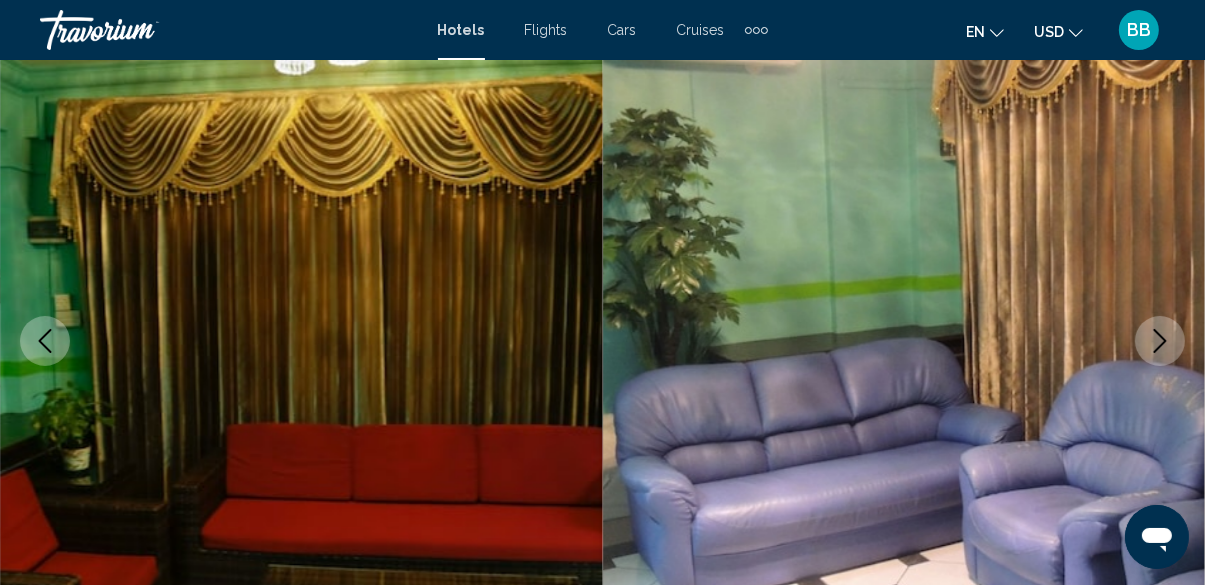 click at bounding box center [904, 341] 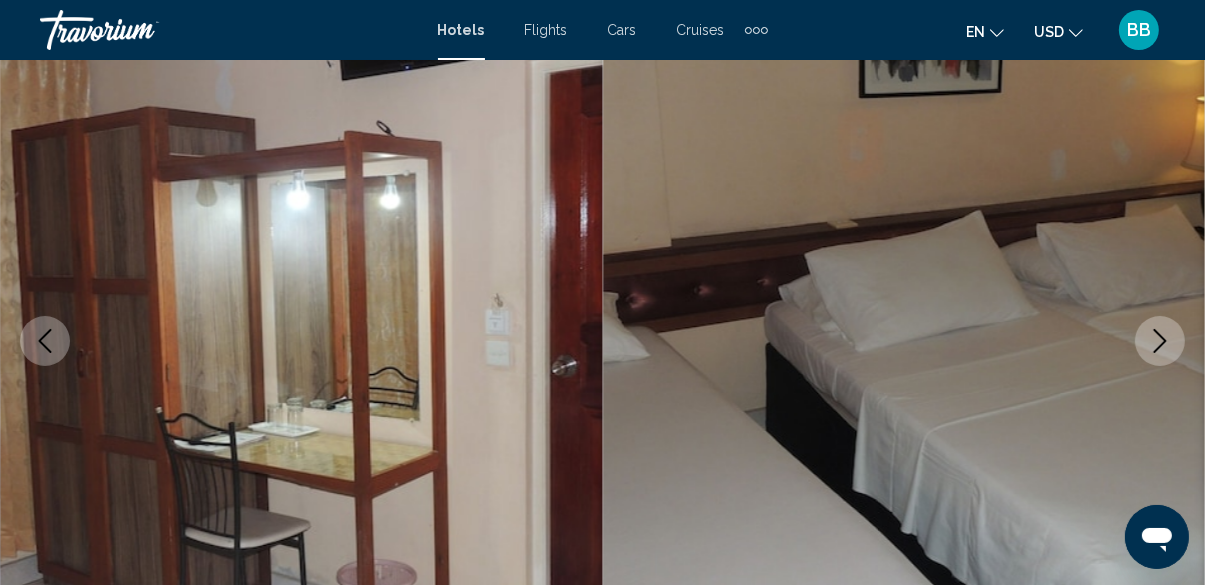click at bounding box center (1160, 341) 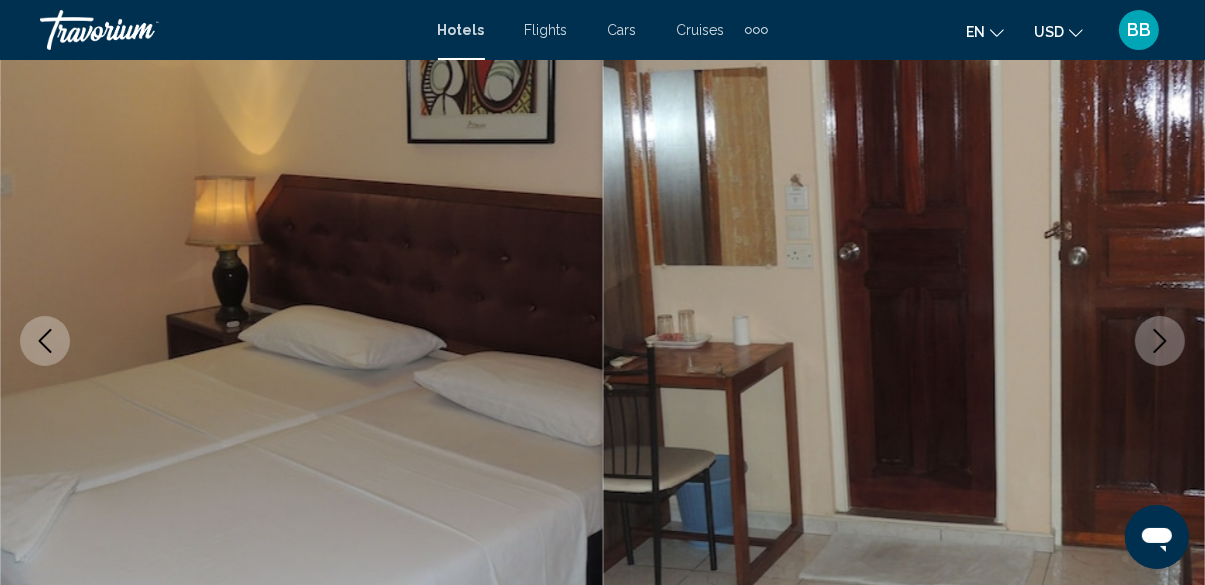 click at bounding box center (1160, 341) 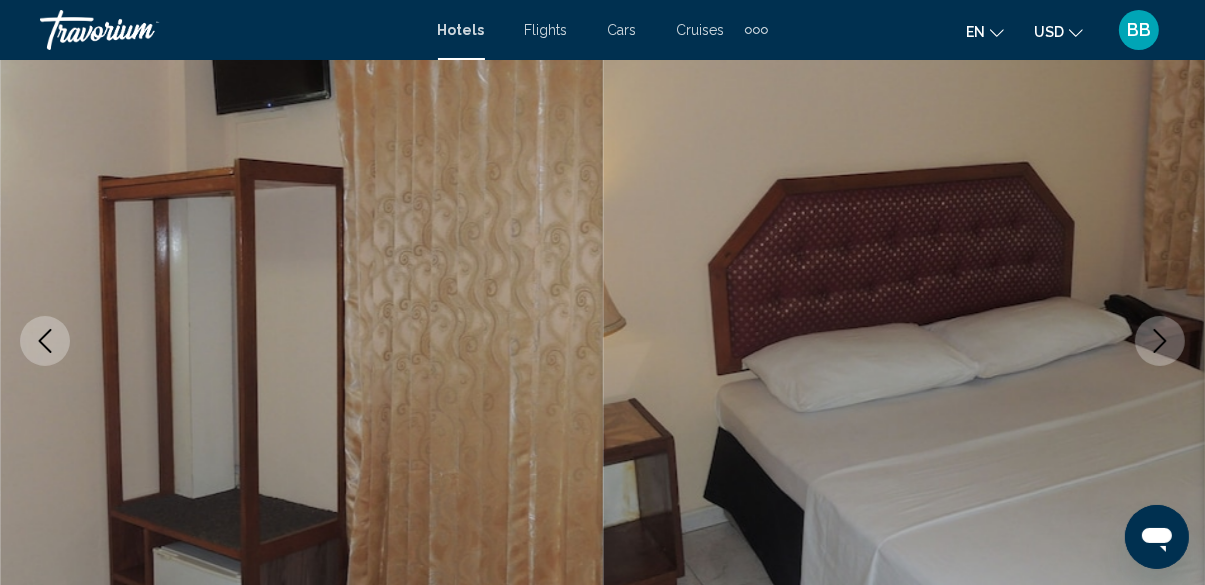 click at bounding box center [1160, 341] 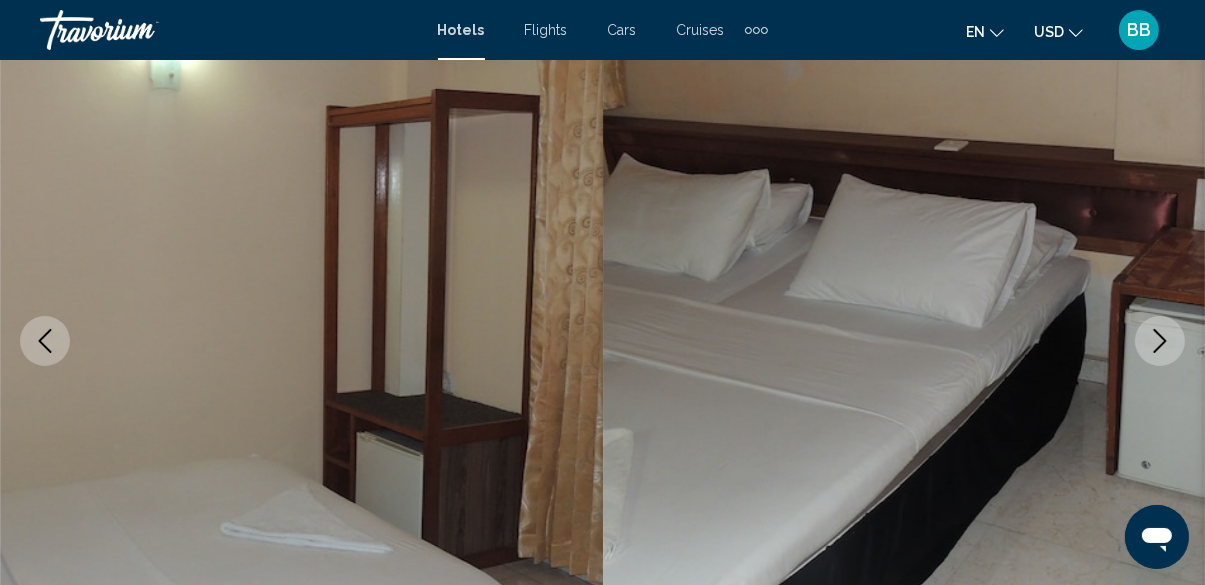 click at bounding box center (1160, 341) 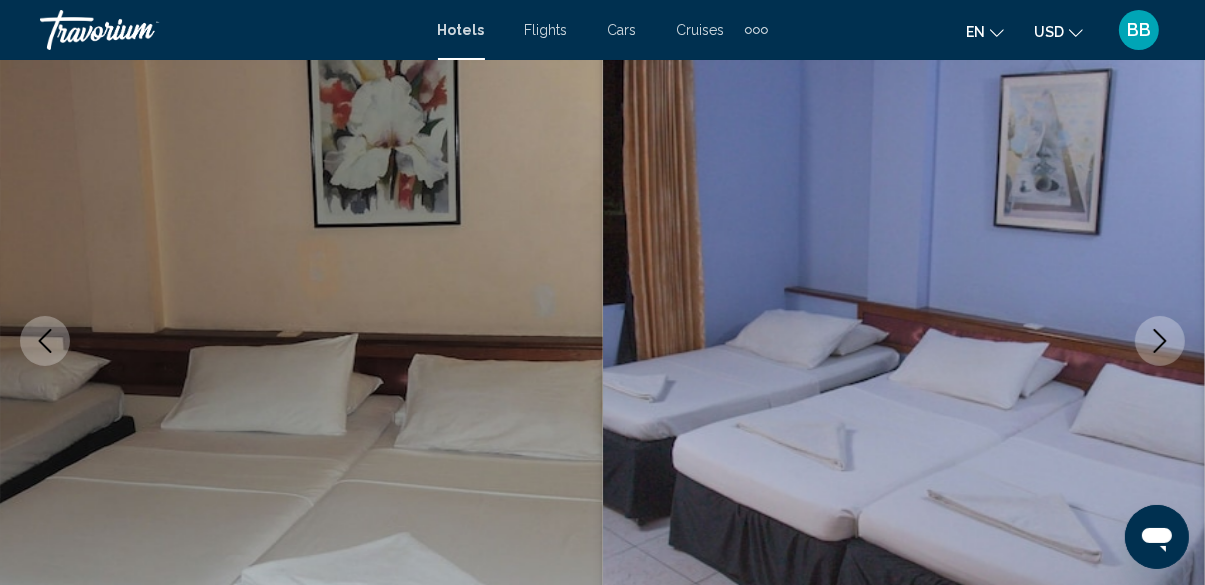 click at bounding box center [904, 341] 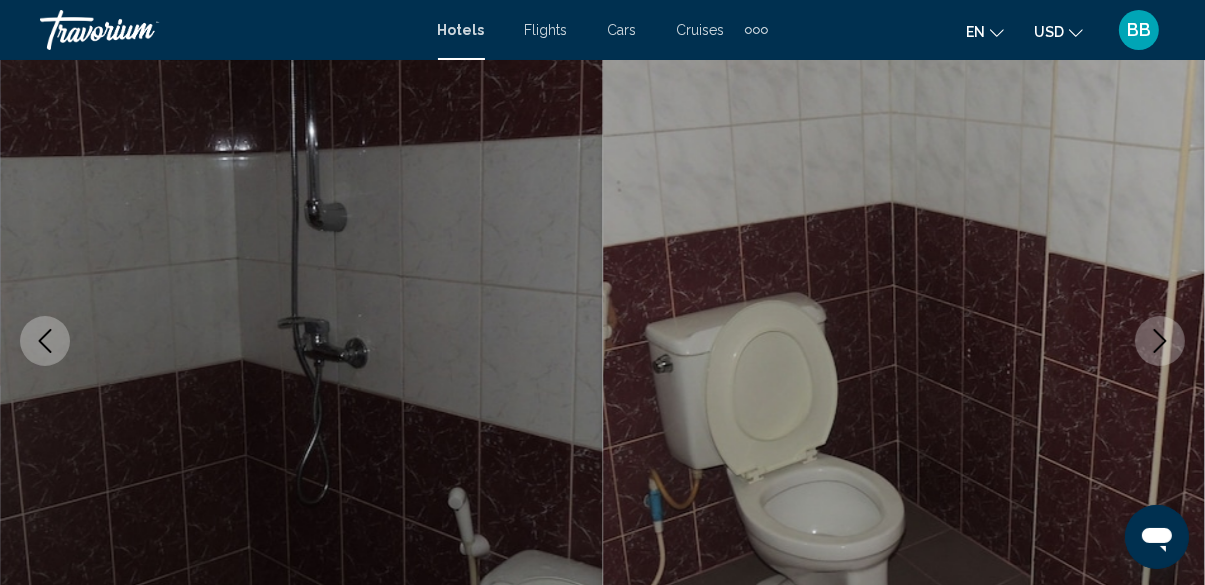 click 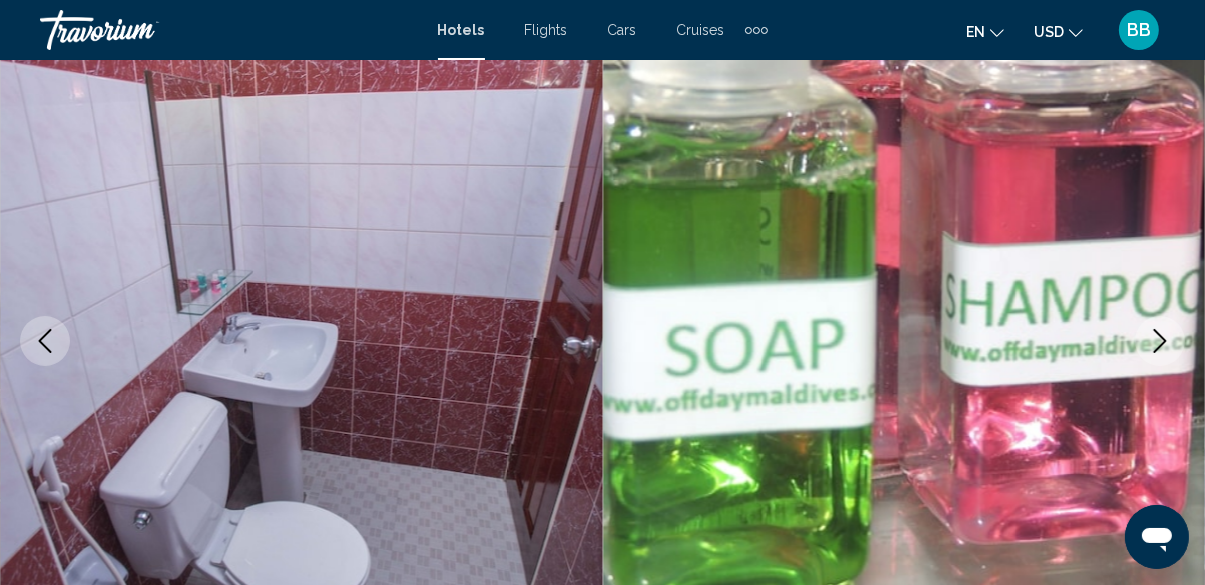 click 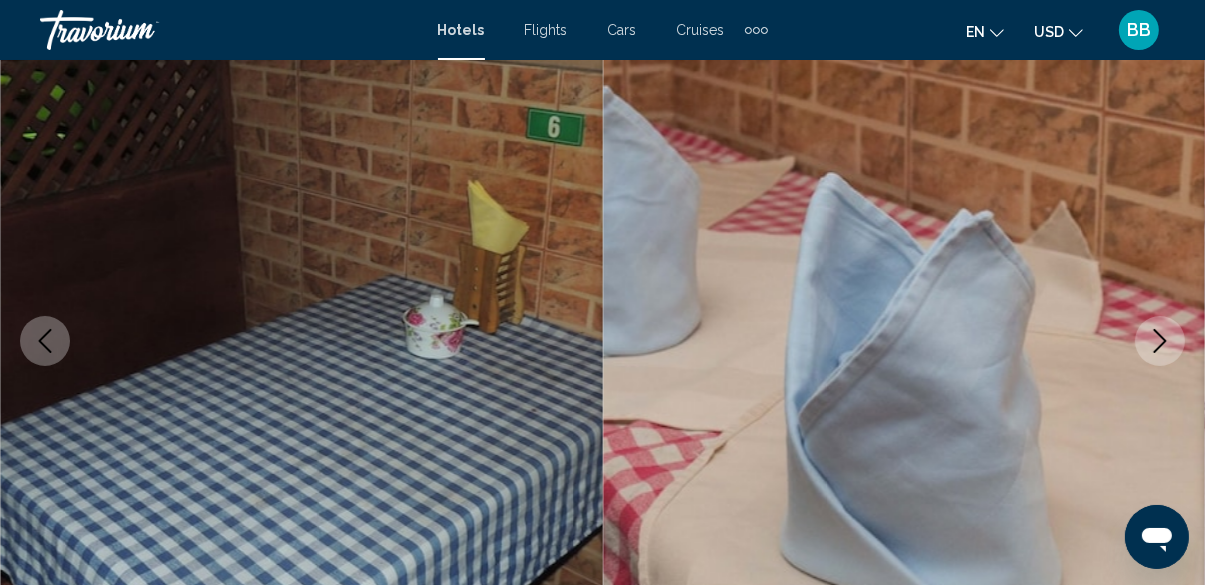 click 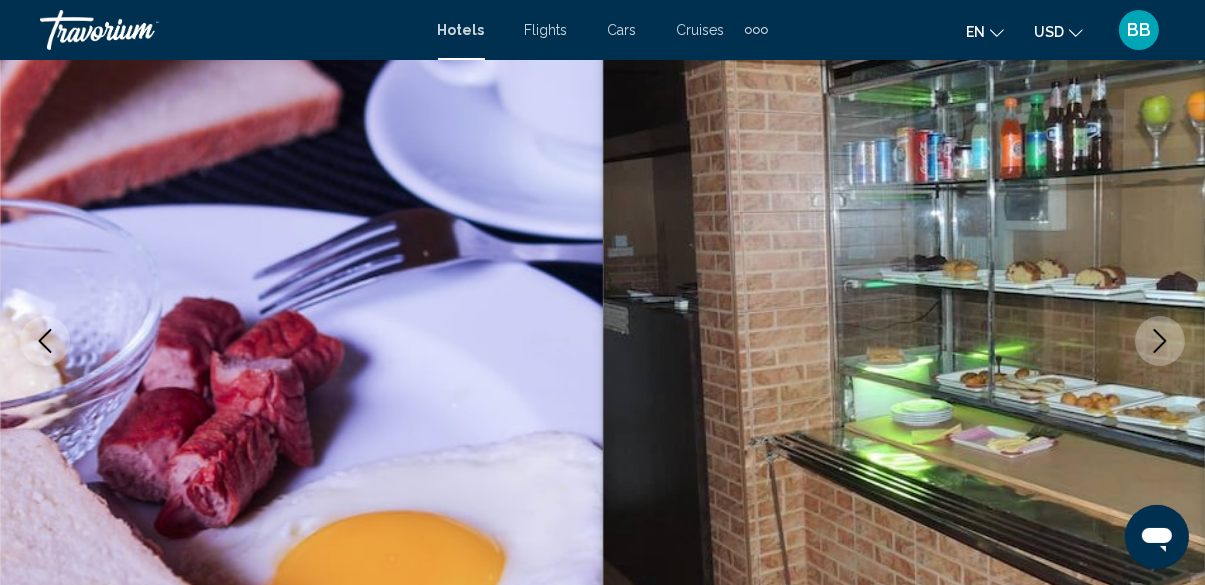click 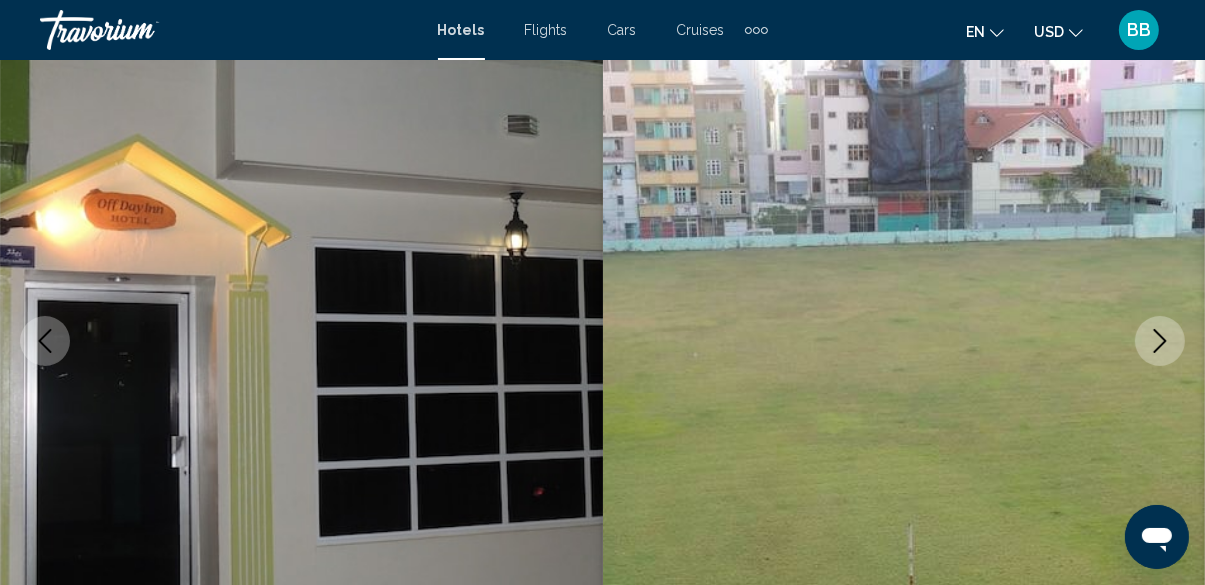 click at bounding box center [1160, 341] 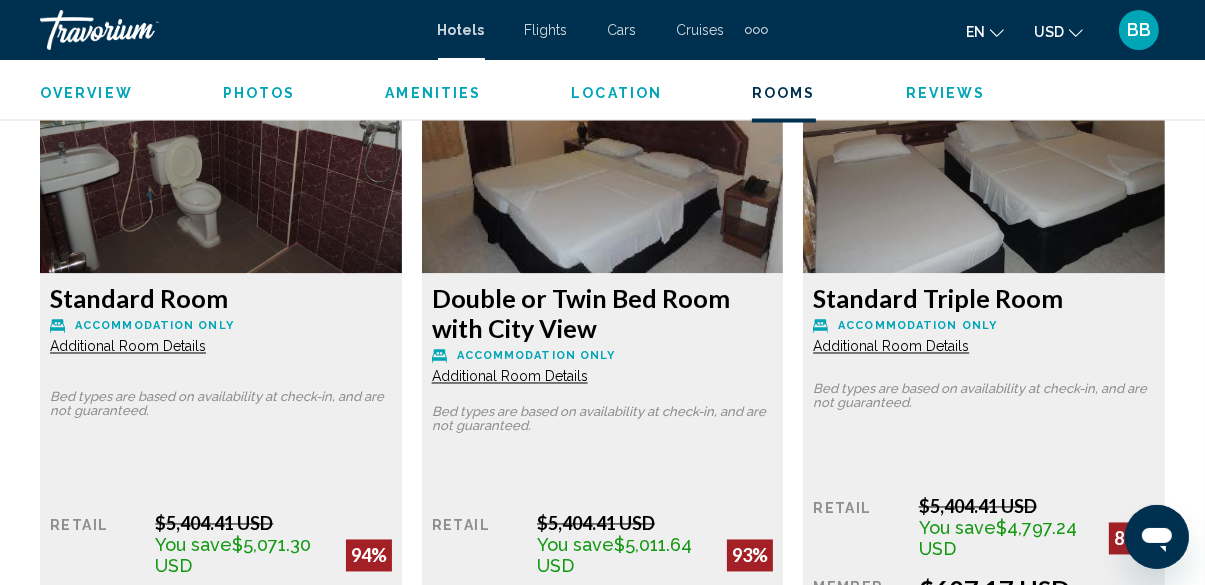 scroll, scrollTop: 3156, scrollLeft: 0, axis: vertical 